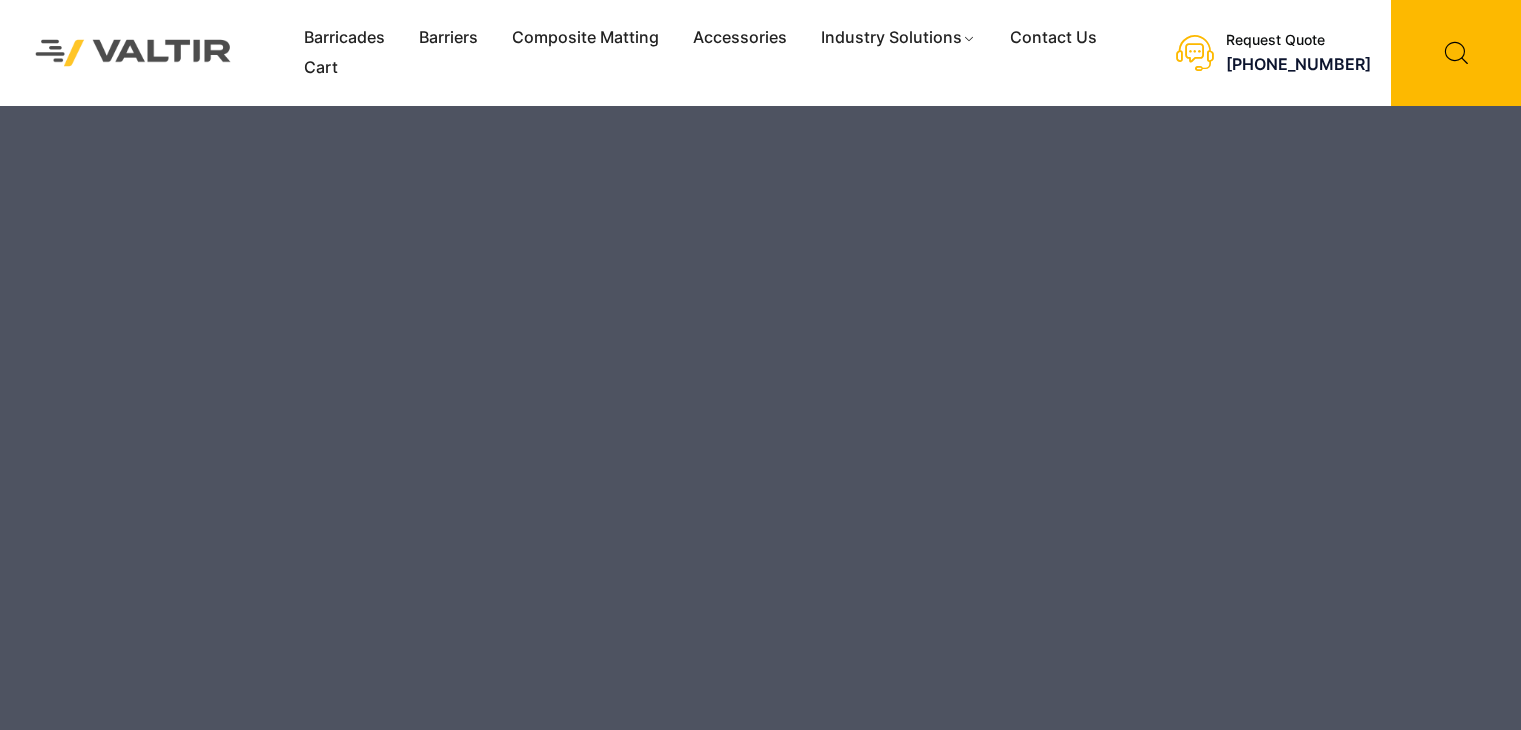 scroll, scrollTop: 0, scrollLeft: 0, axis: both 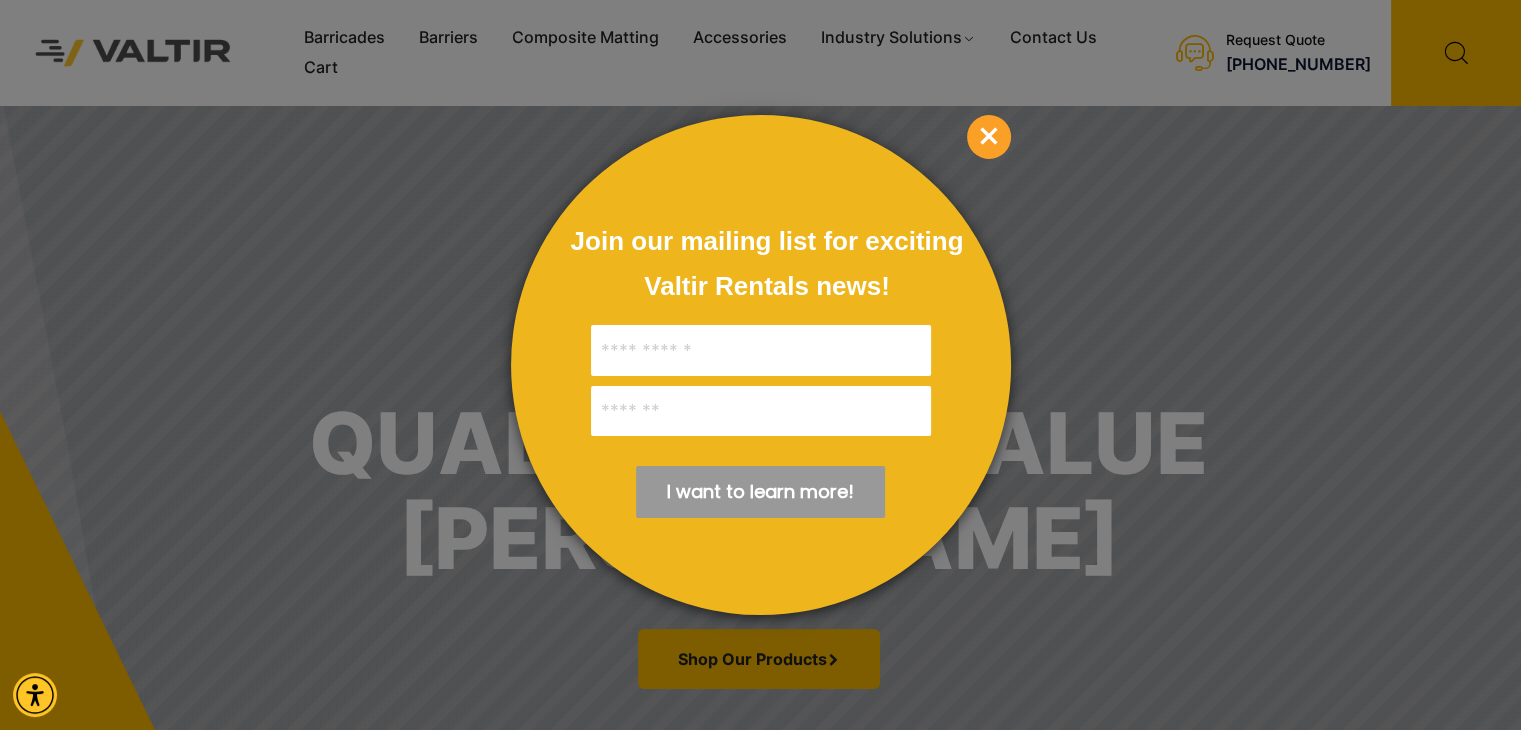 click on "×" at bounding box center (989, 137) 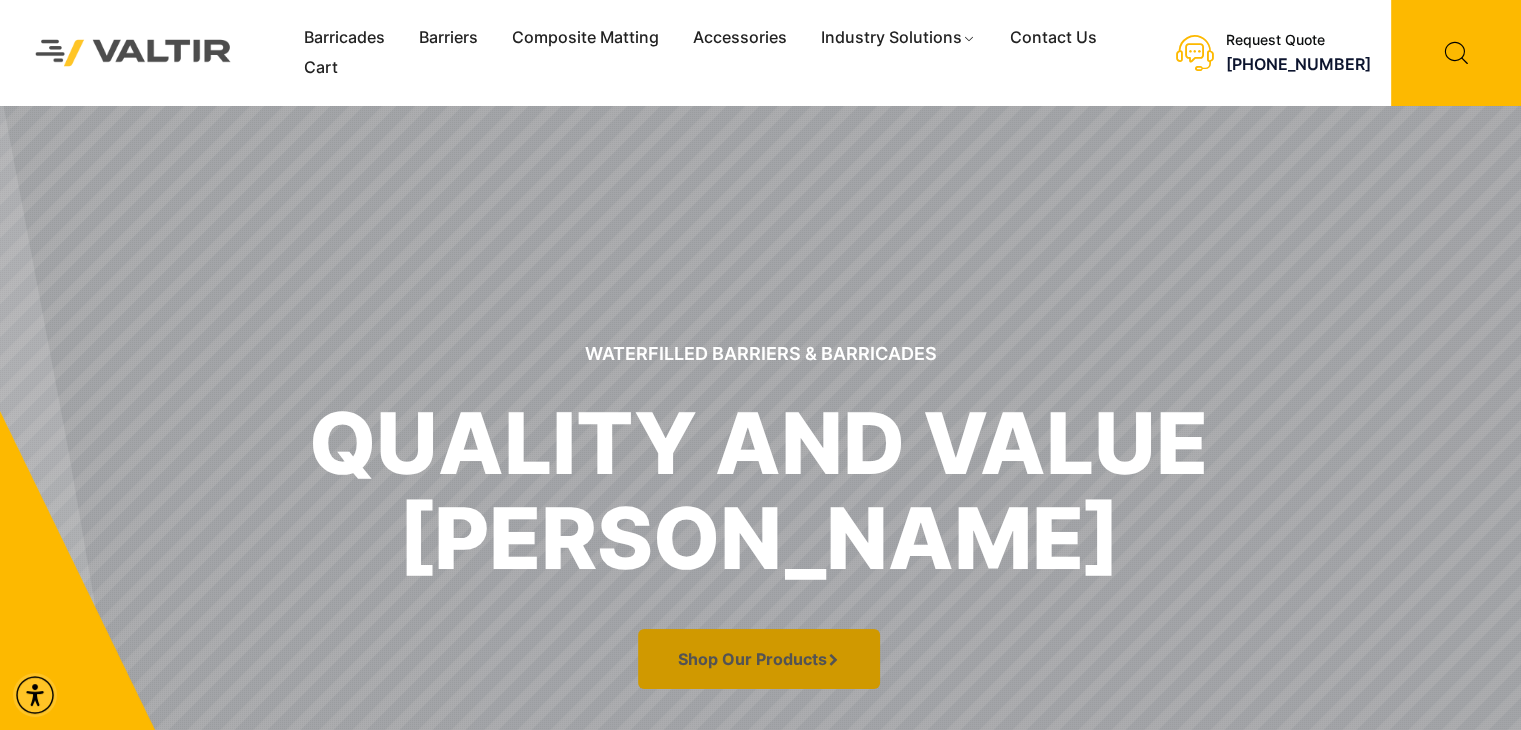 click on "Shop Our Products" at bounding box center [759, 659] 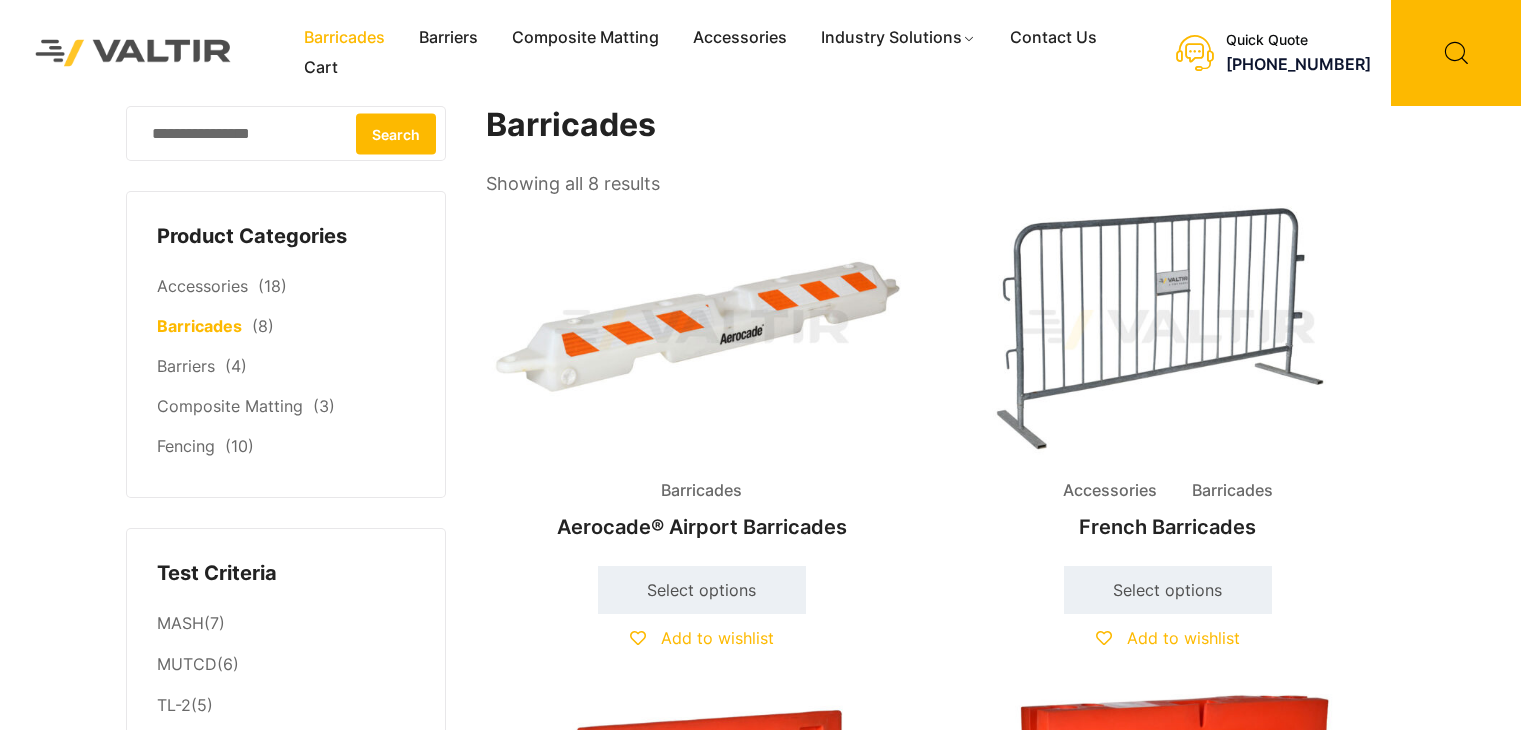 scroll, scrollTop: 0, scrollLeft: 0, axis: both 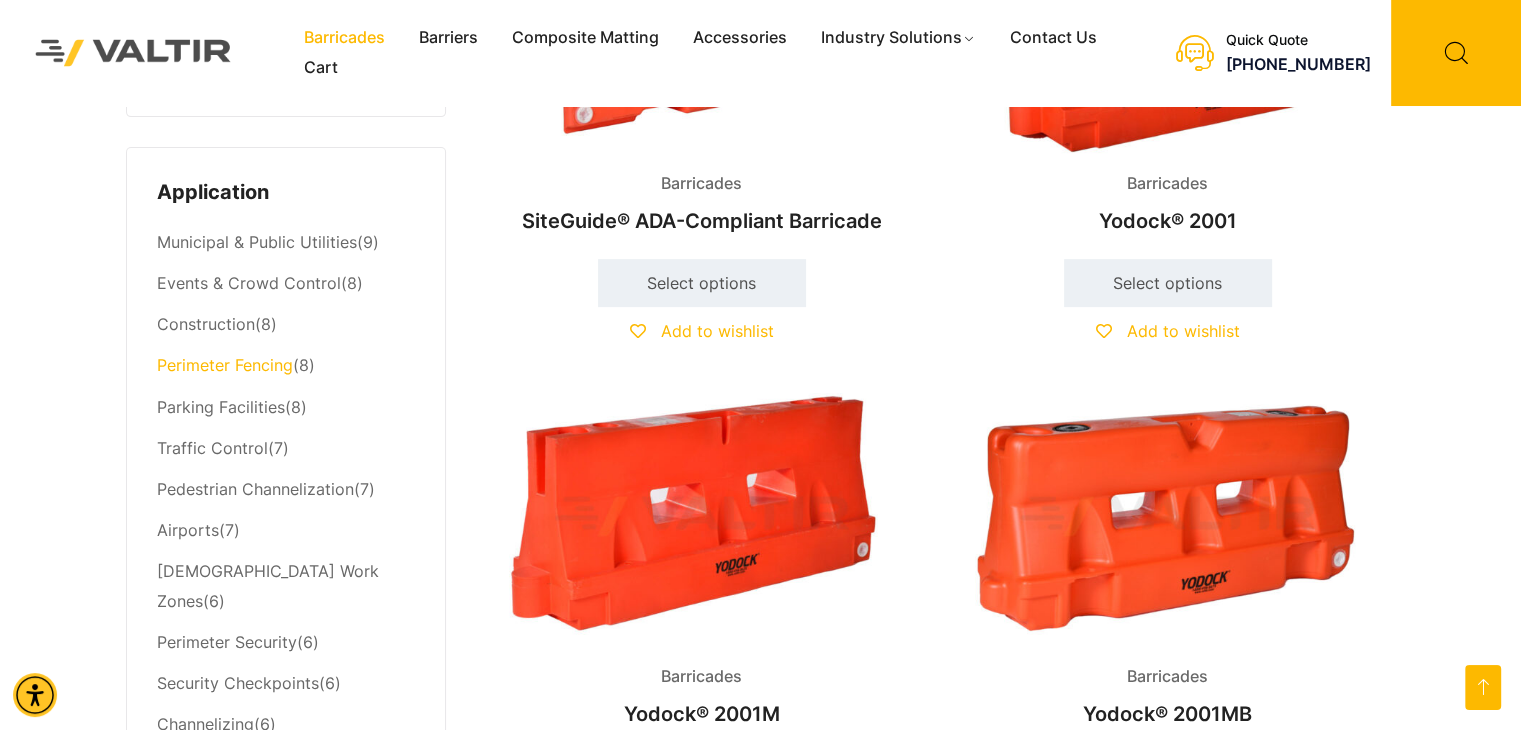 click on "Perimeter Fencing" at bounding box center [225, 365] 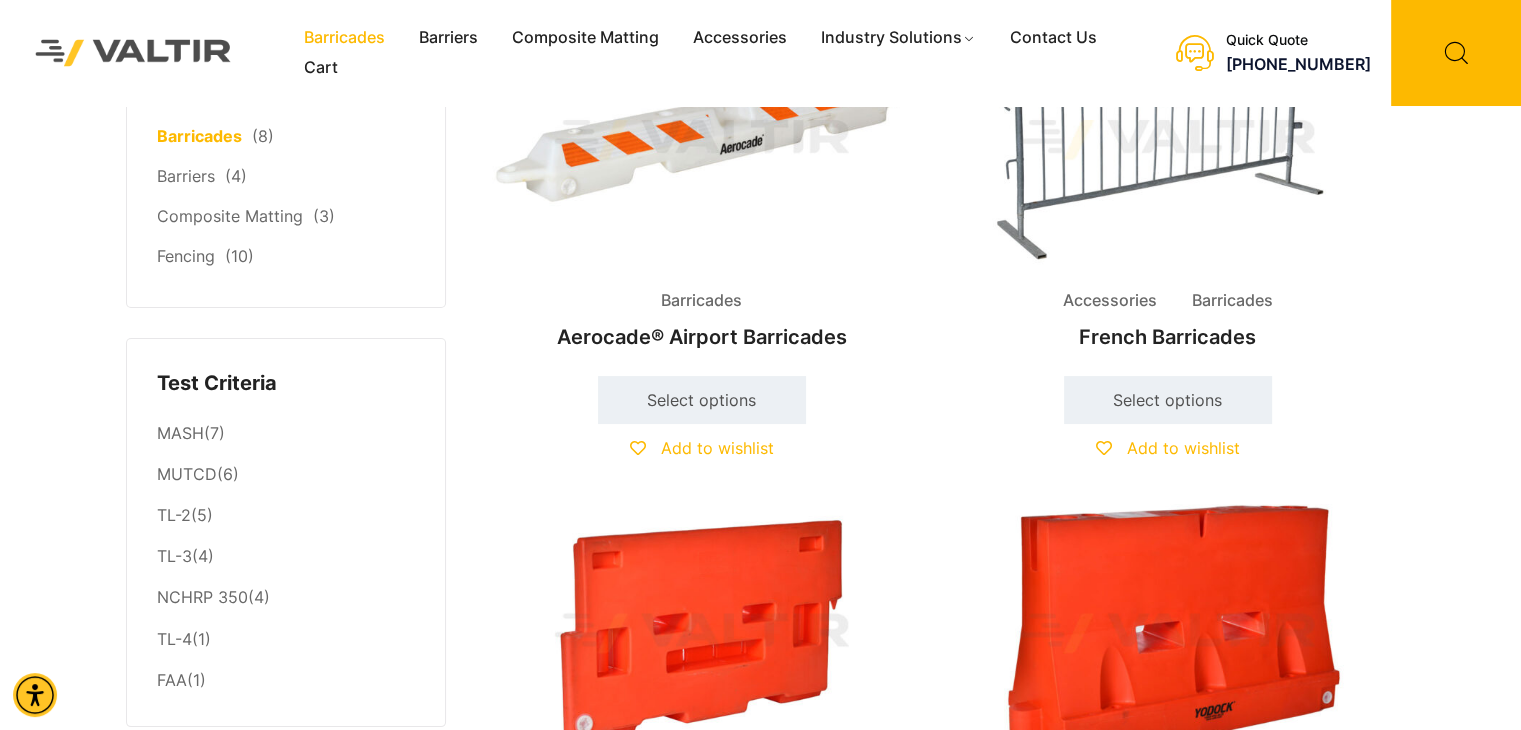scroll, scrollTop: 100, scrollLeft: 0, axis: vertical 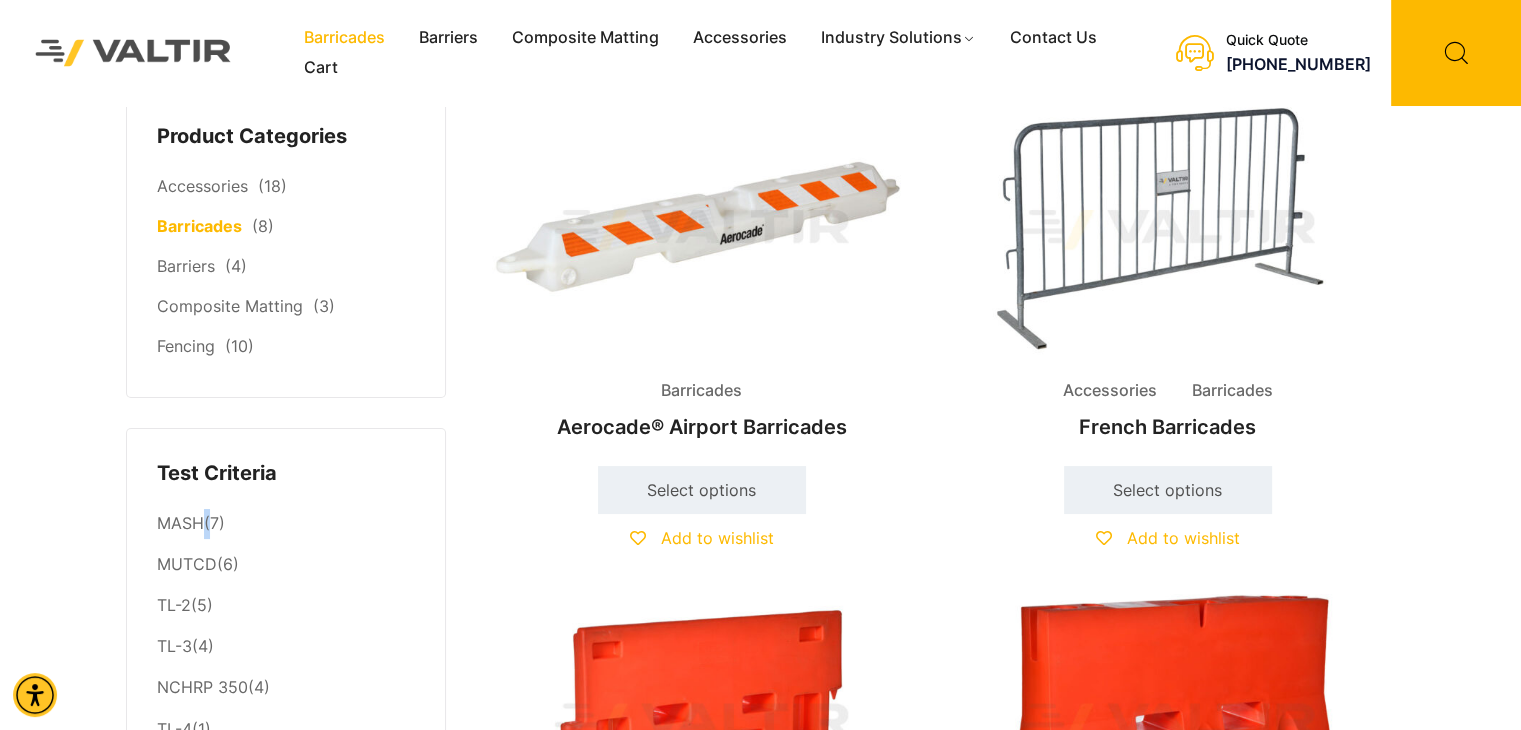 click on "MASH  (7)" at bounding box center [286, 523] 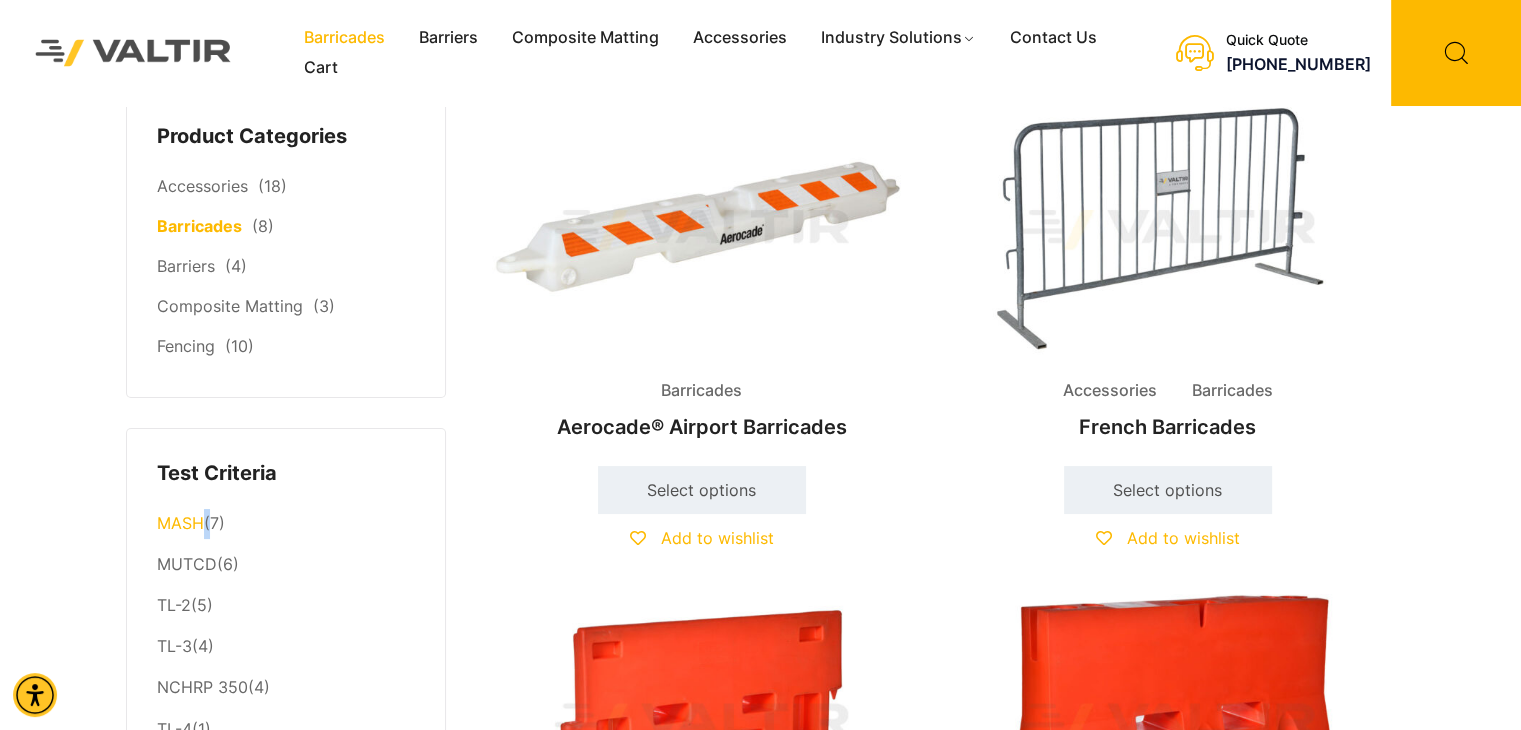 click on "MASH" at bounding box center (180, 523) 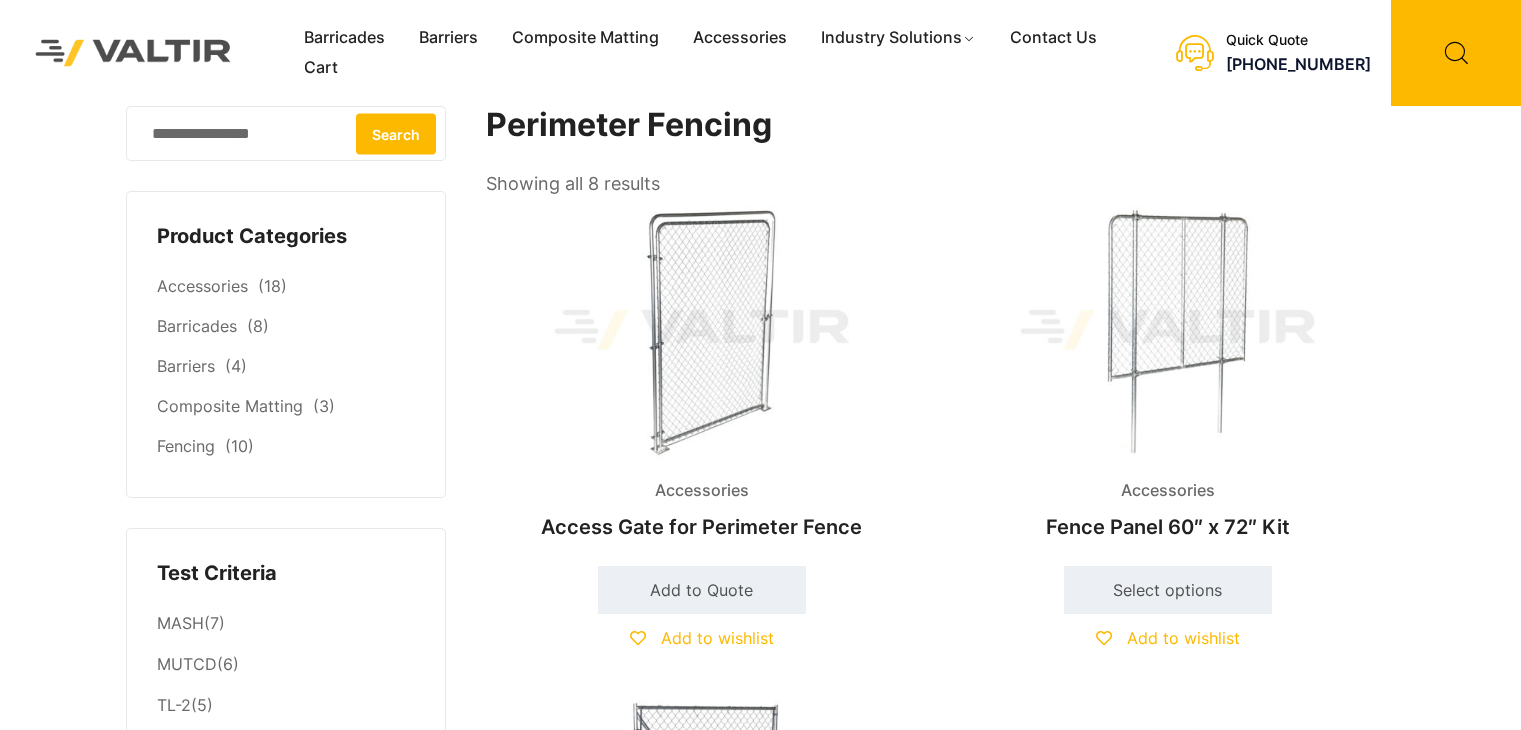 scroll, scrollTop: 0, scrollLeft: 0, axis: both 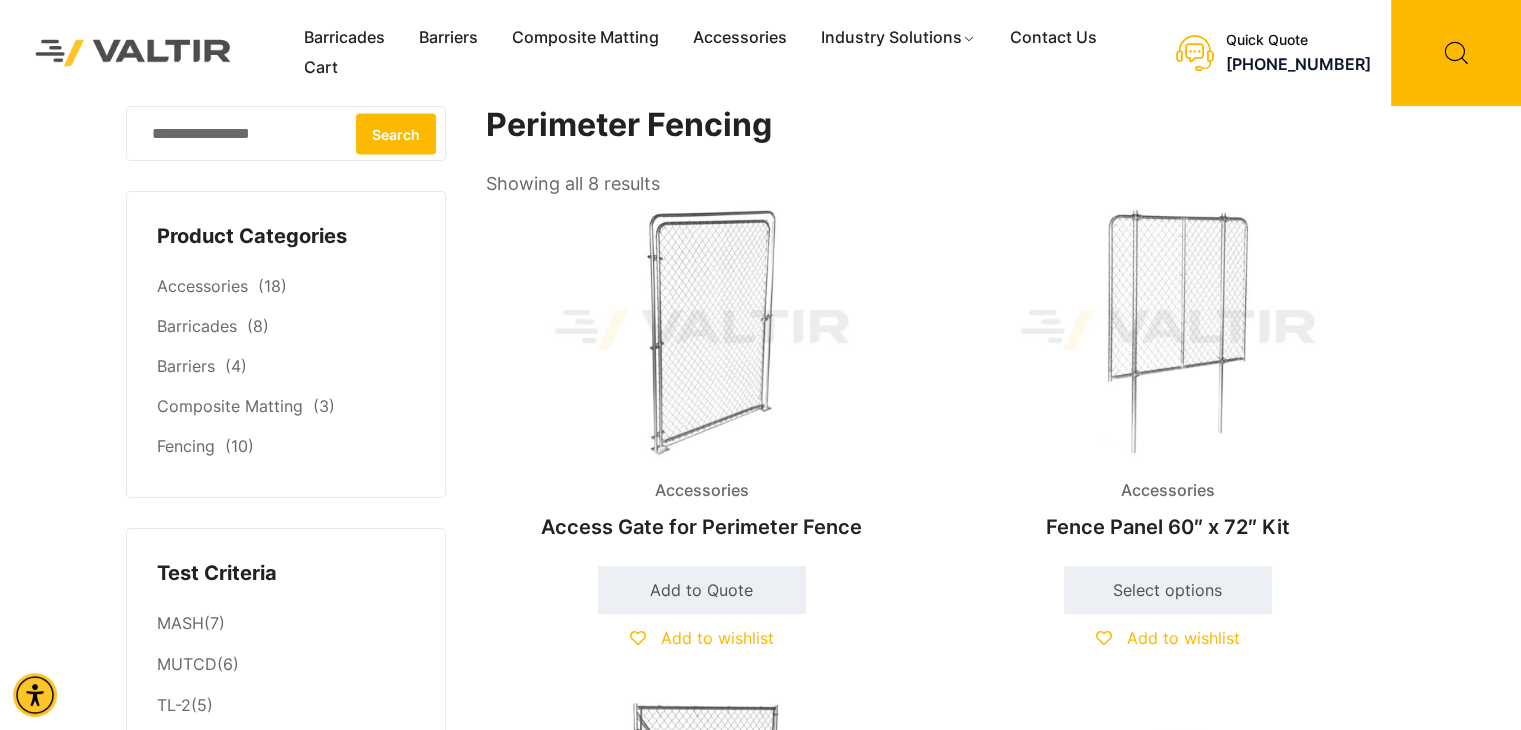 click on "Access Gate for Perimeter Fence" at bounding box center [702, 527] 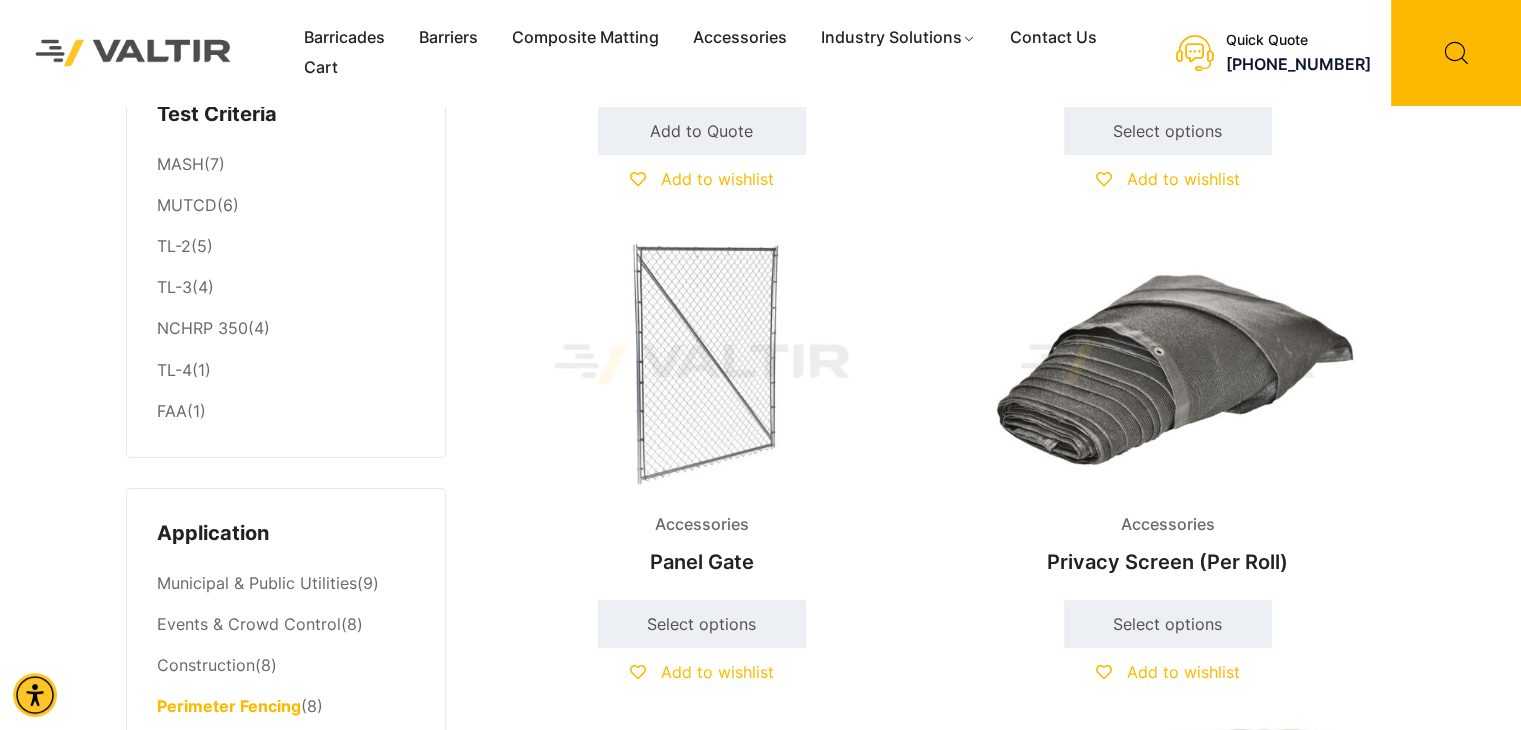 scroll, scrollTop: 0, scrollLeft: 0, axis: both 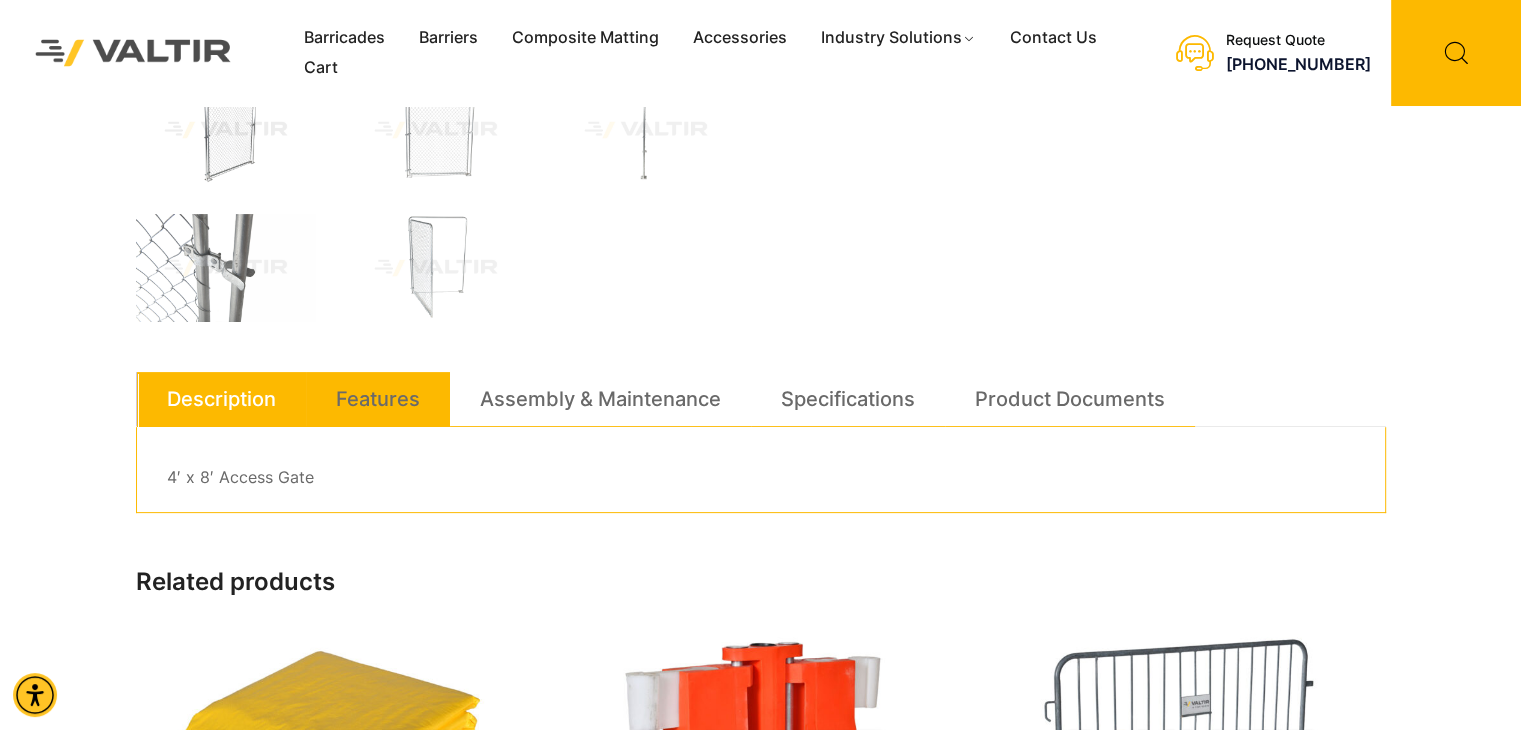 click on "Features" at bounding box center [378, 399] 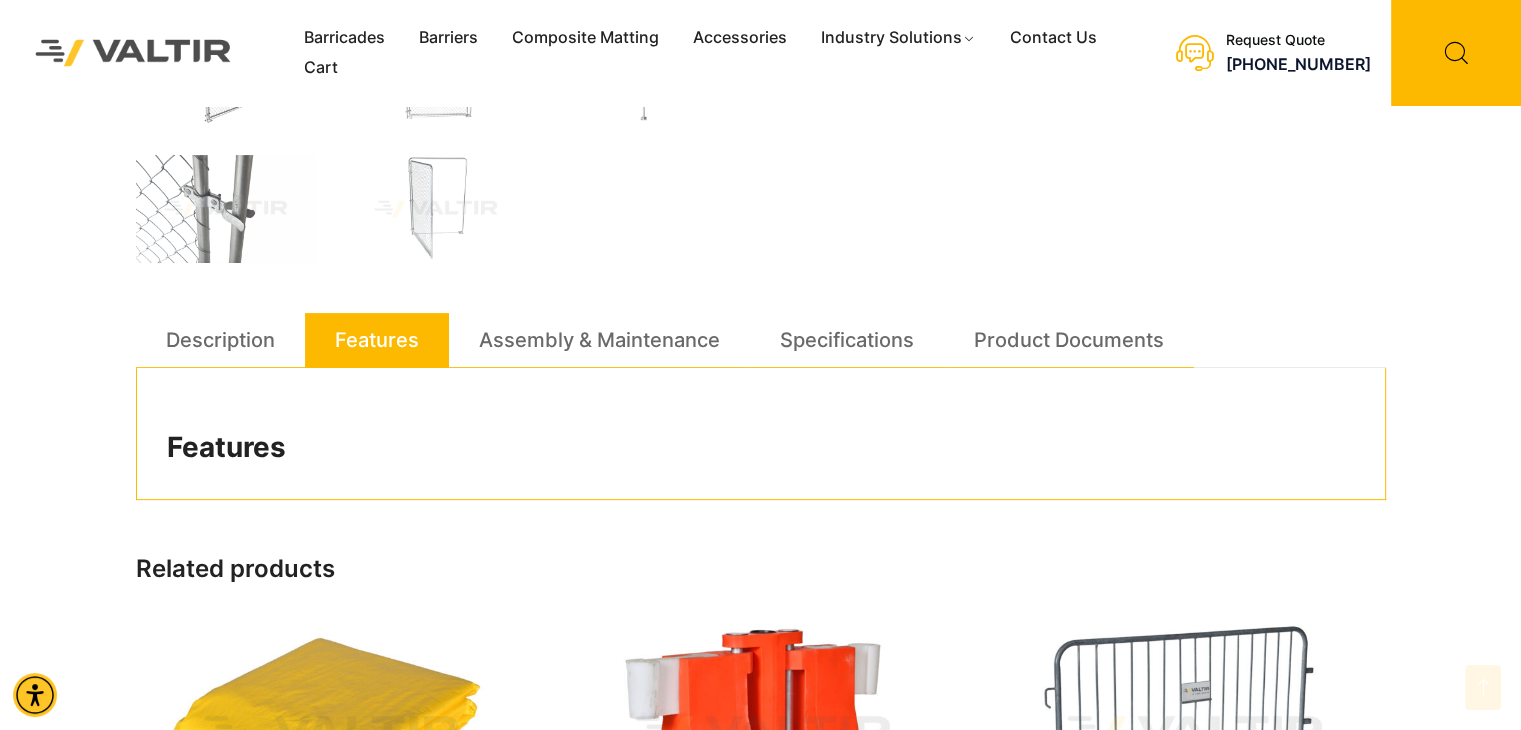 scroll, scrollTop: 415, scrollLeft: 0, axis: vertical 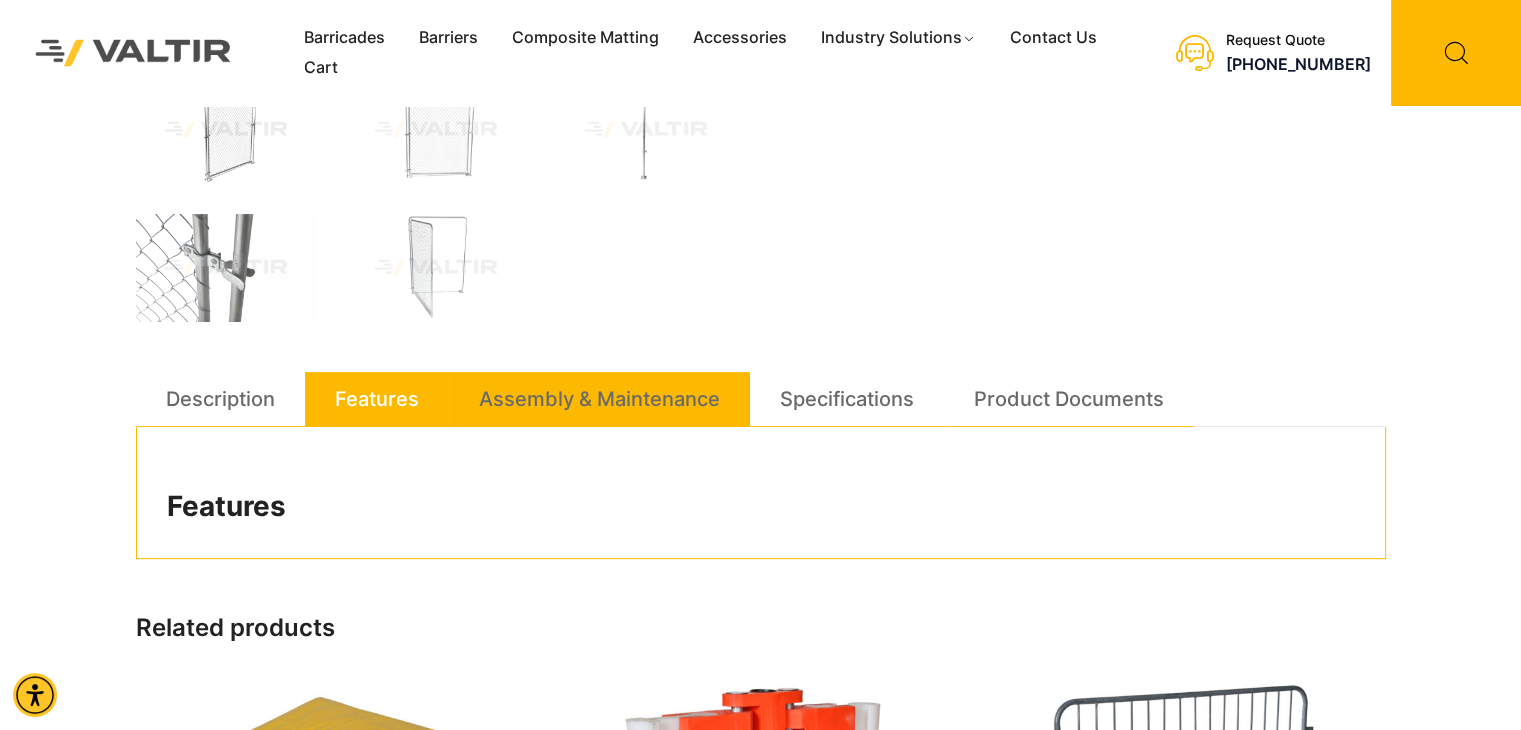 click on "Assembly & Maintenance" at bounding box center (599, 399) 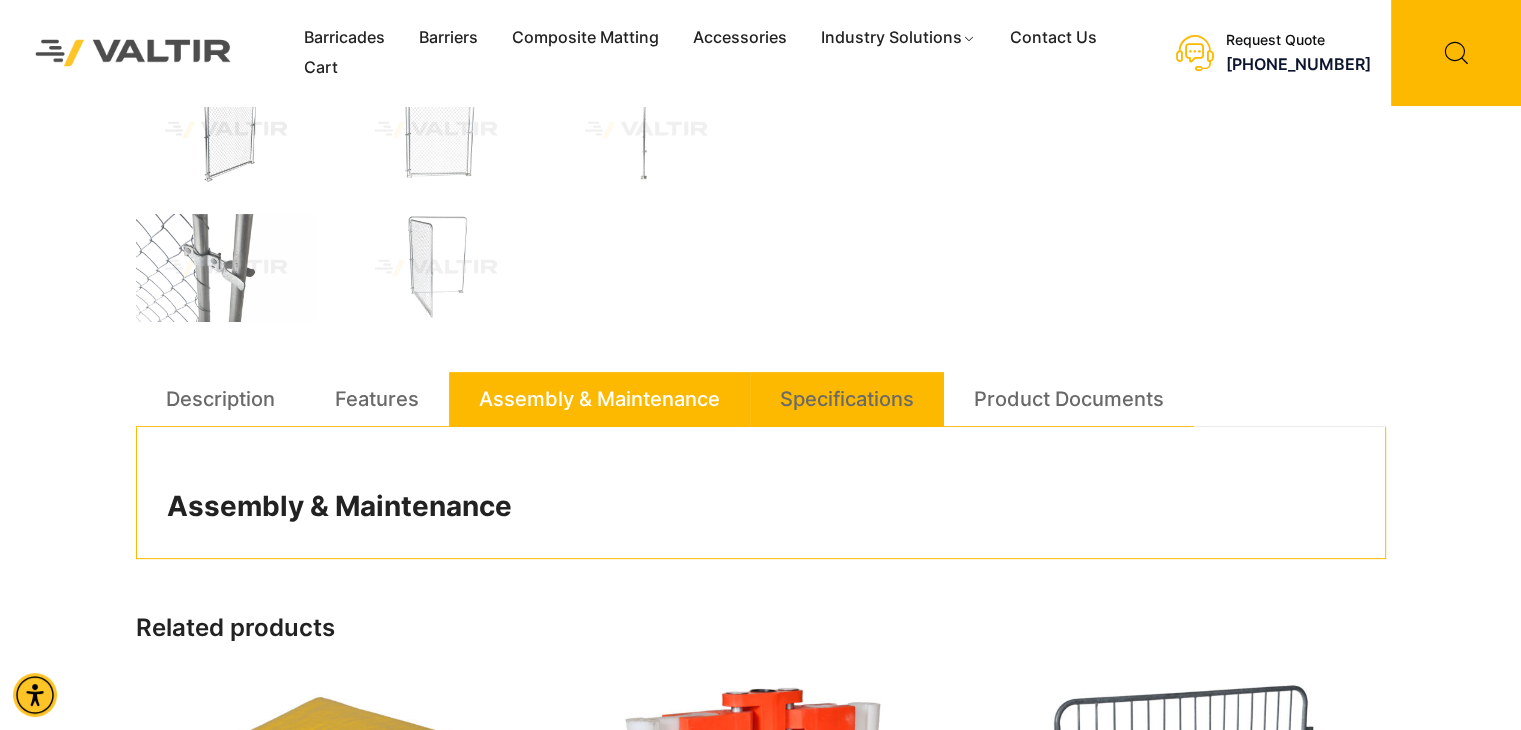 click on "Specifications" at bounding box center [847, 399] 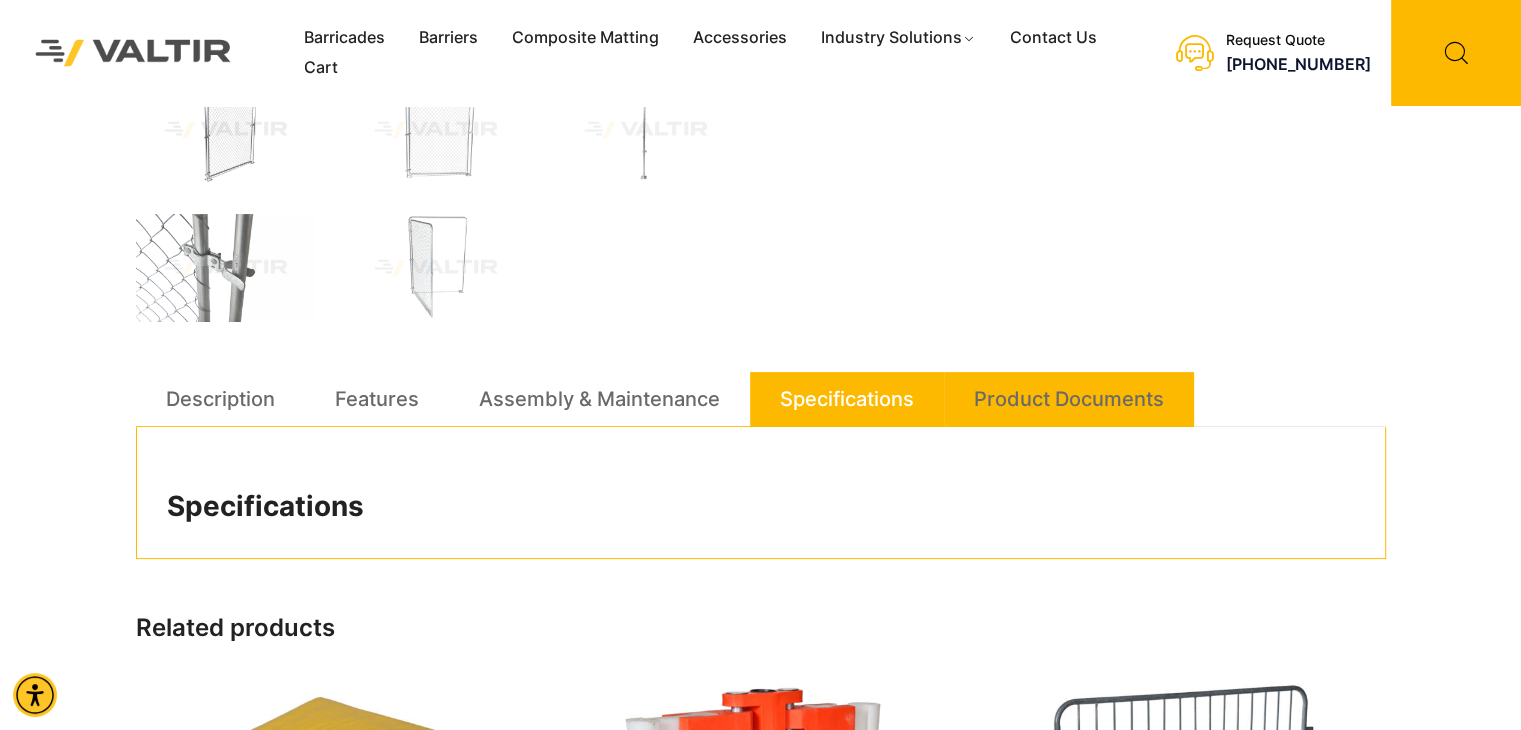 click on "Product Documents" at bounding box center (1069, 399) 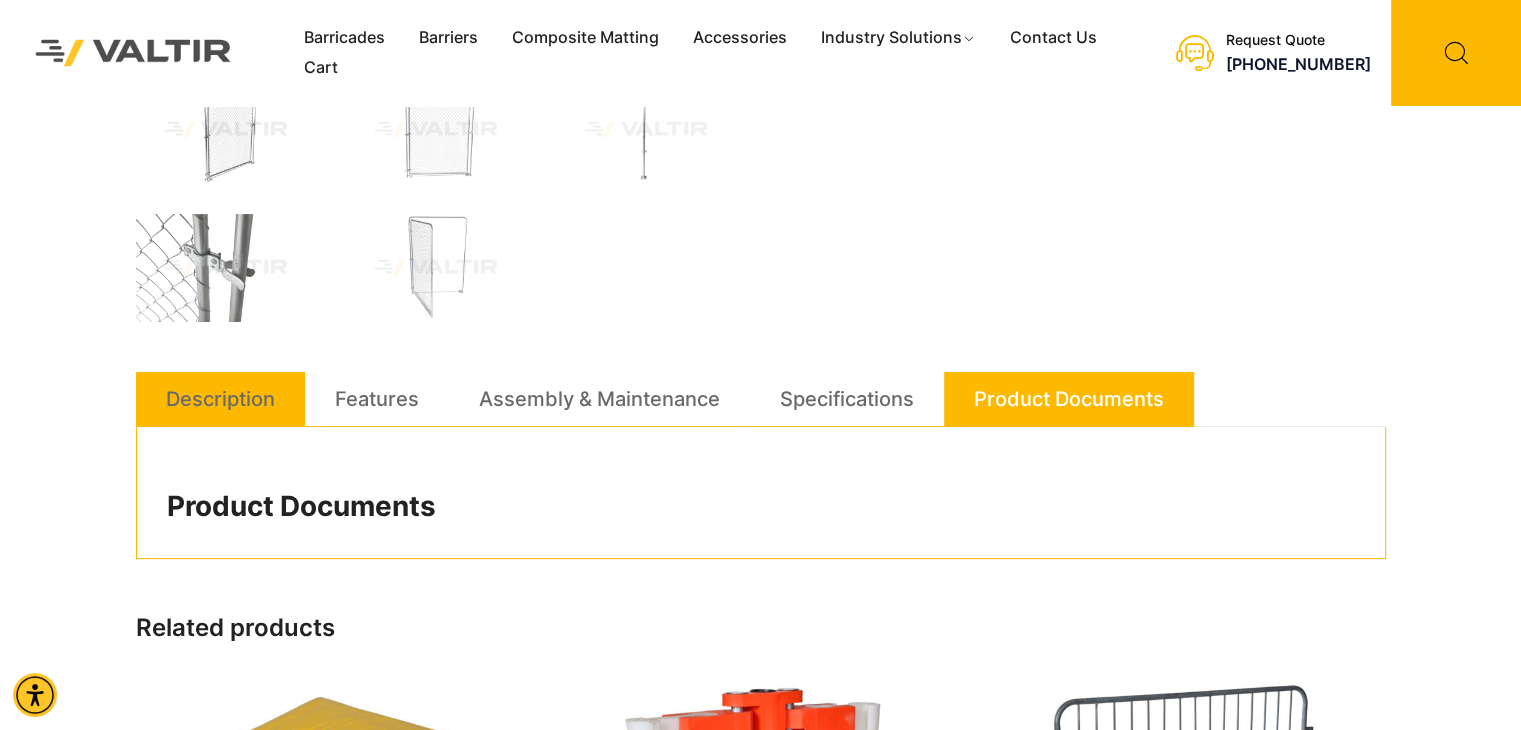 click on "Description" at bounding box center [220, 399] 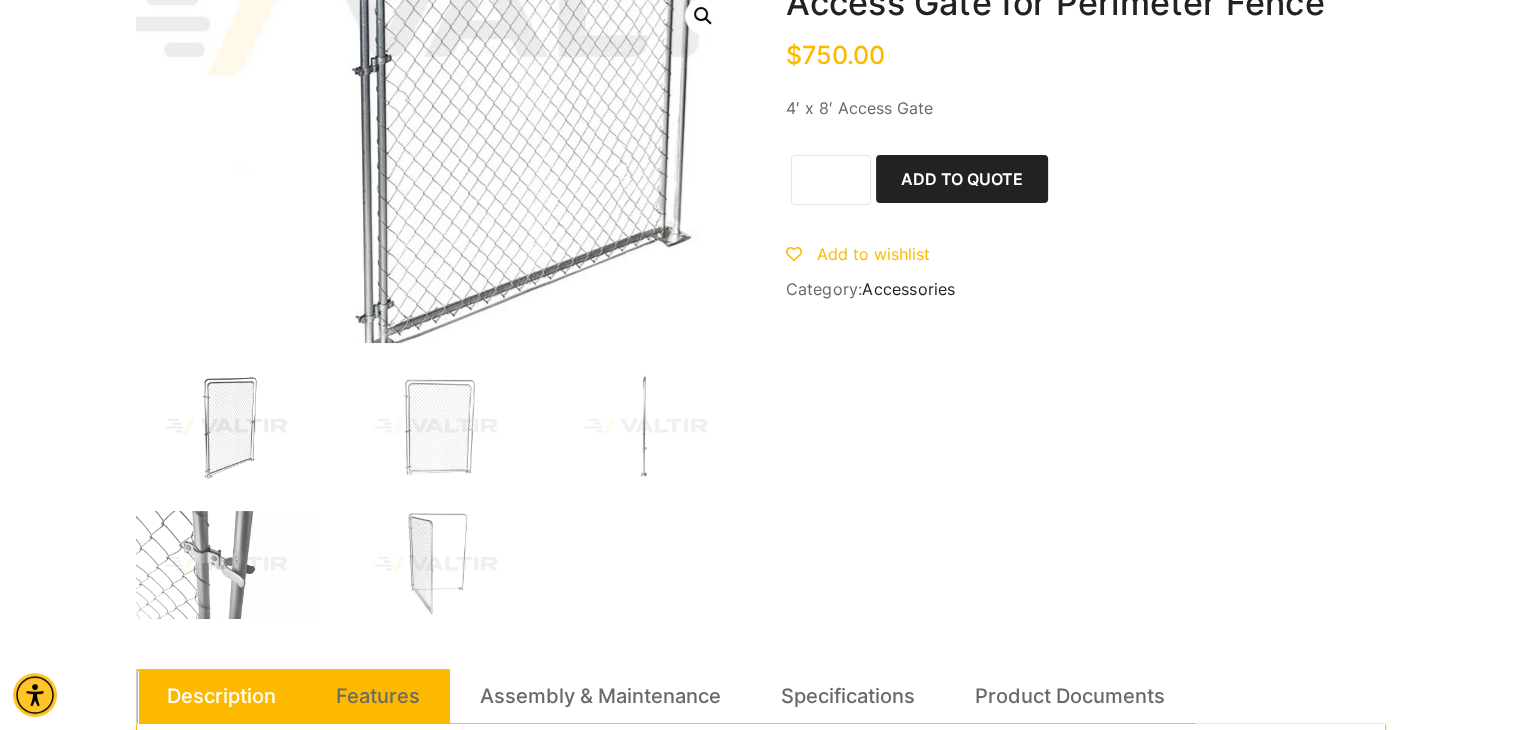 scroll, scrollTop: 0, scrollLeft: 0, axis: both 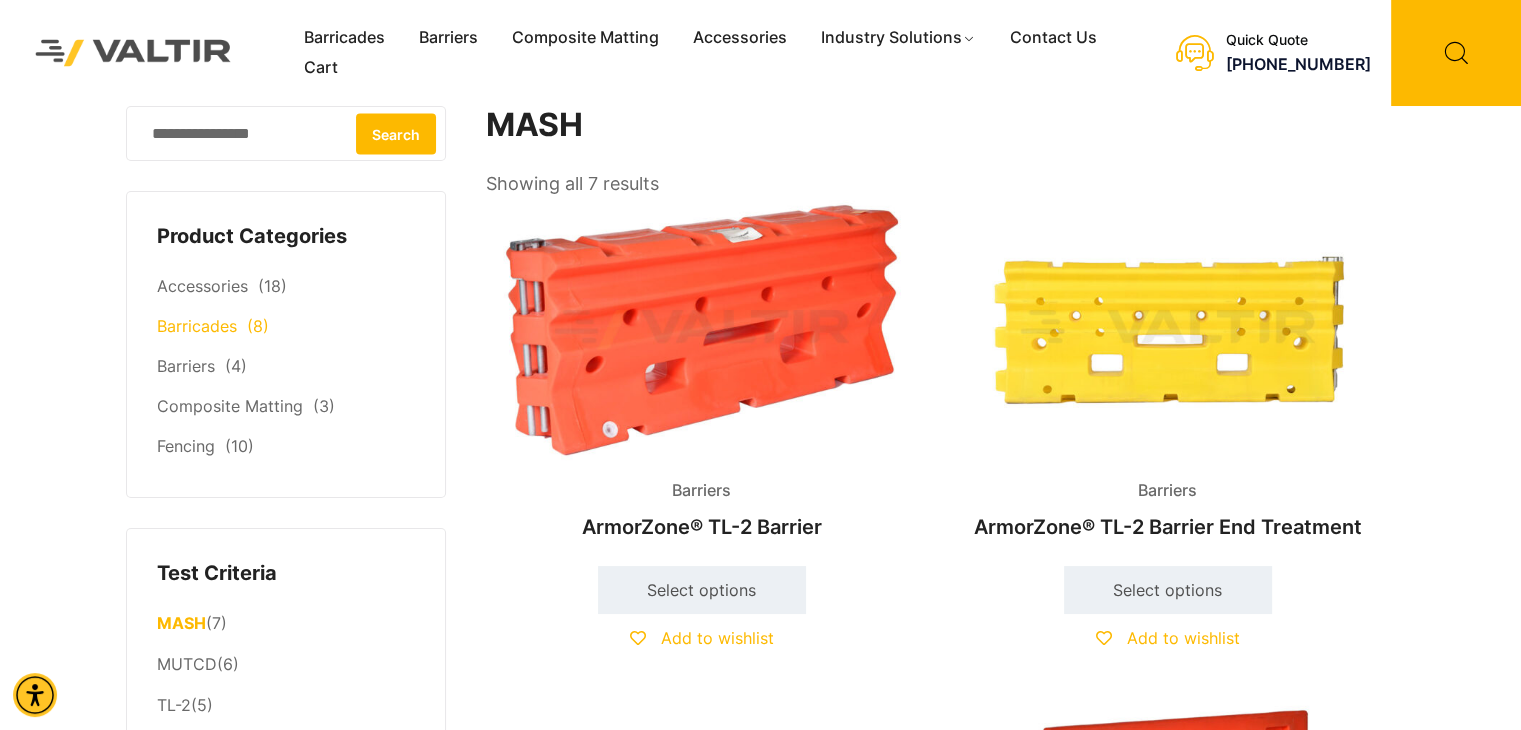 click on "Barricades" at bounding box center [197, 326] 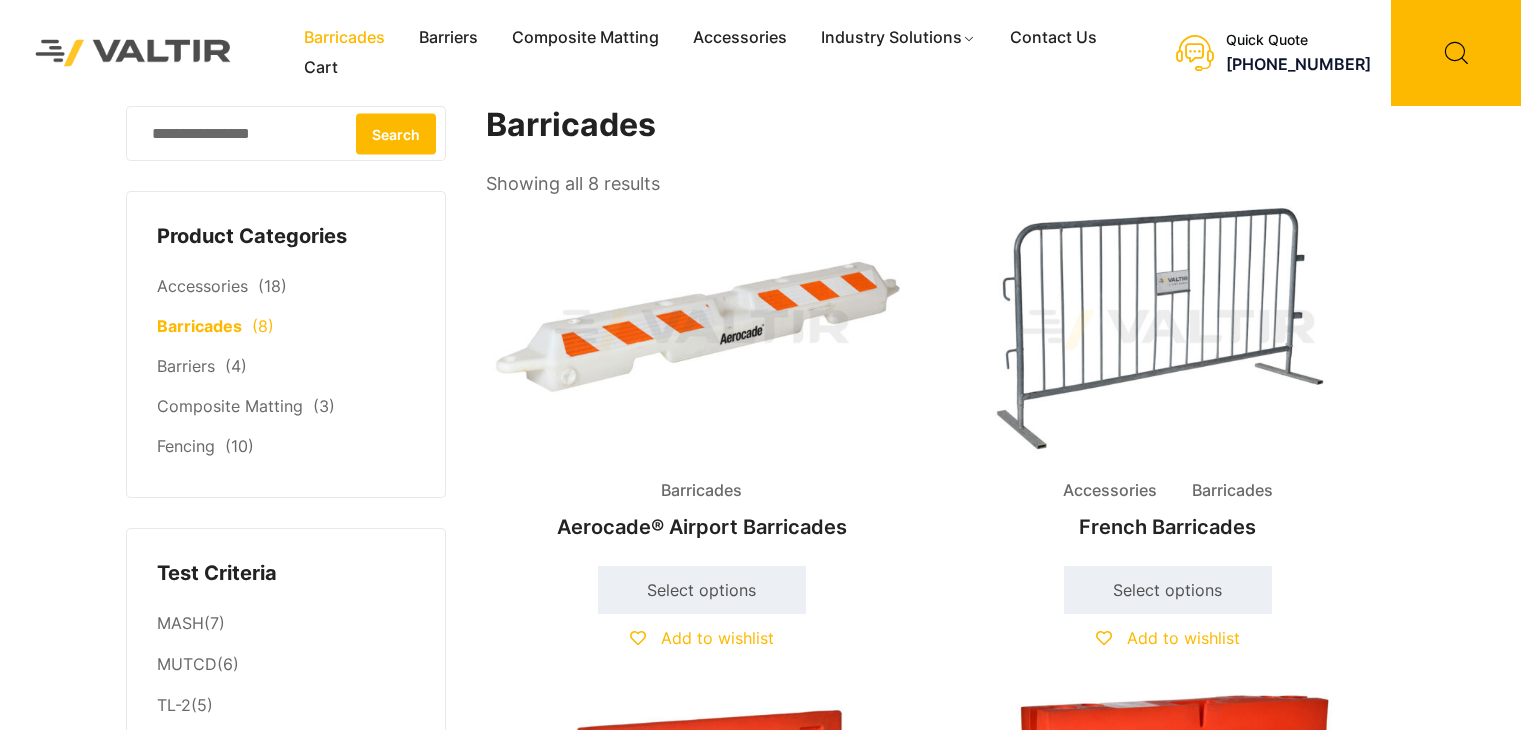 scroll, scrollTop: 0, scrollLeft: 0, axis: both 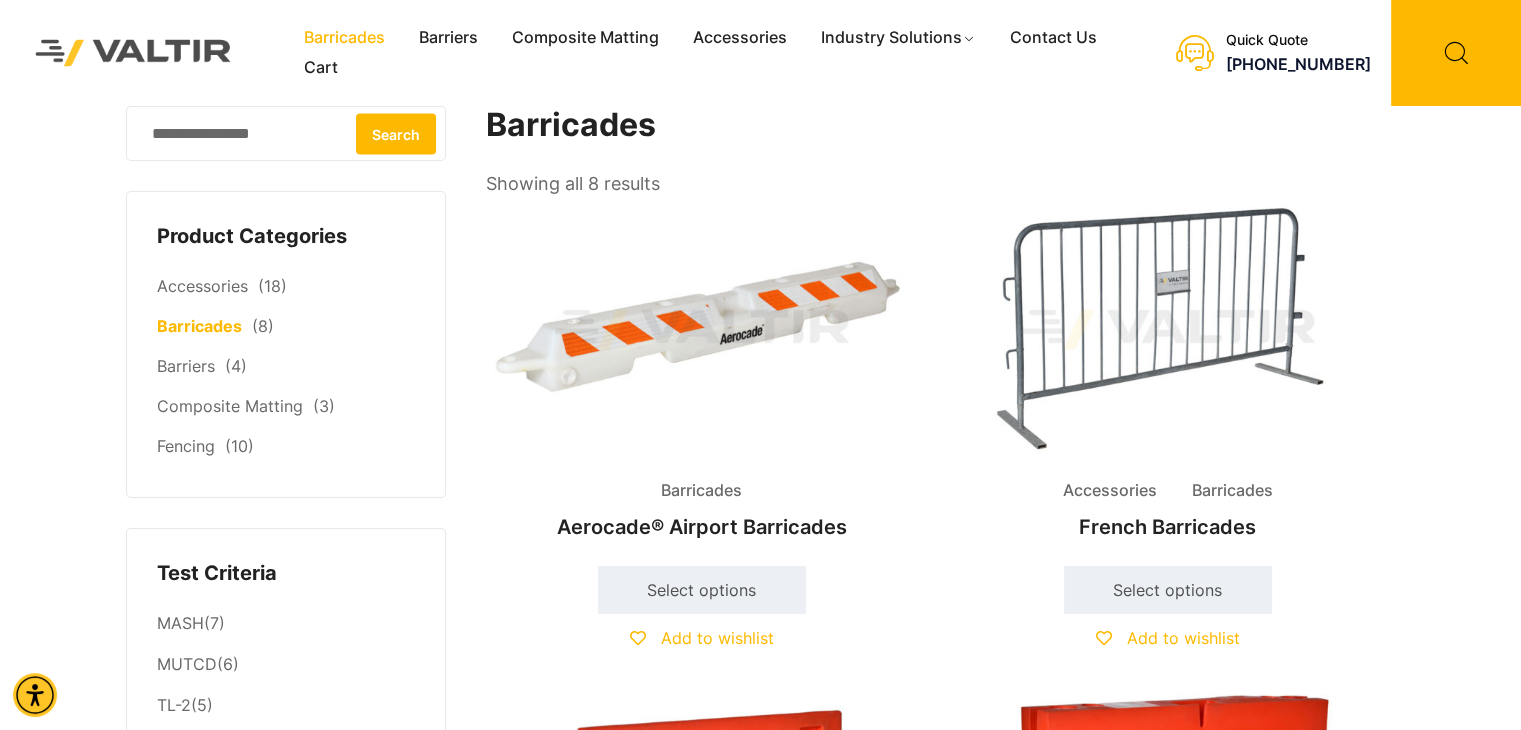click at bounding box center [702, 329] 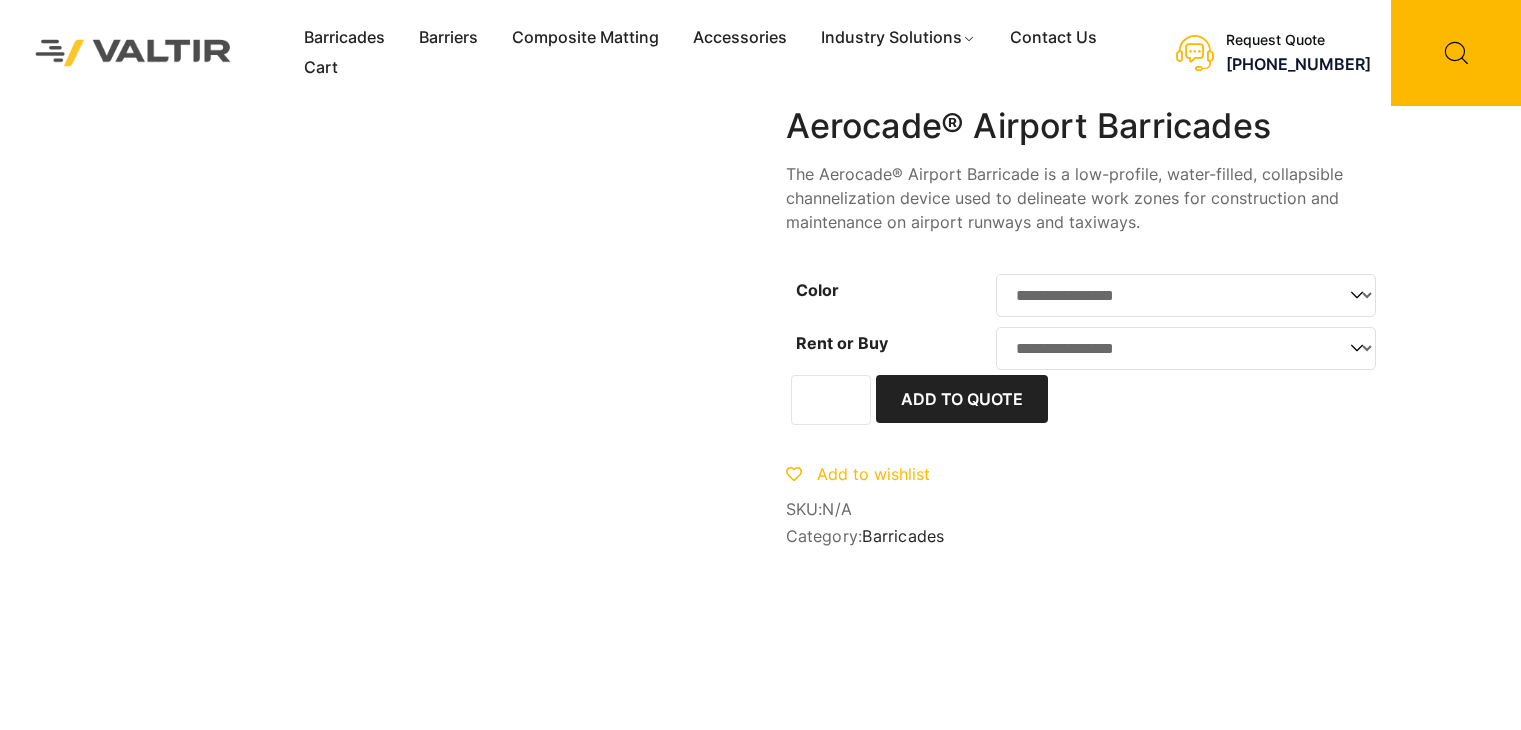 scroll, scrollTop: 0, scrollLeft: 0, axis: both 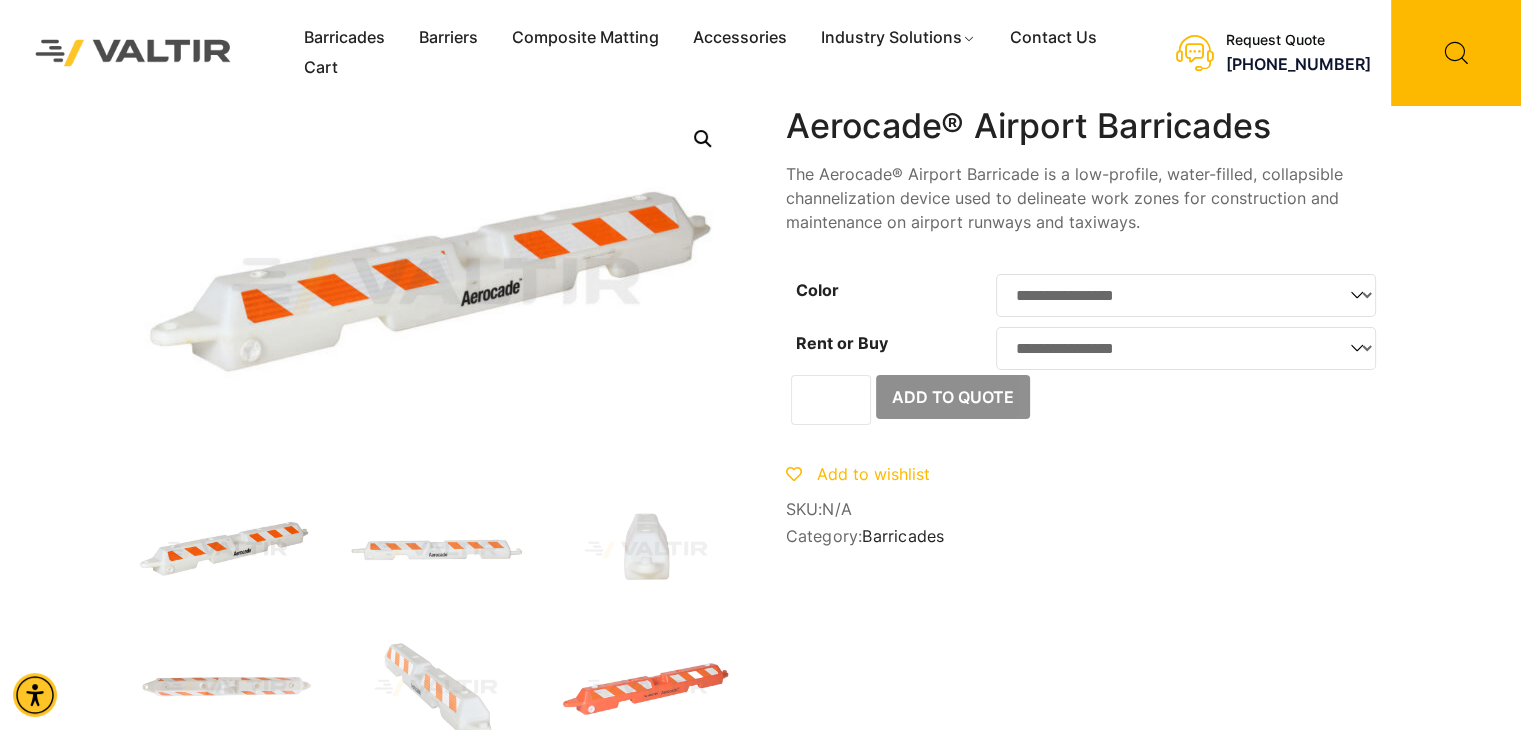 click on "**********" 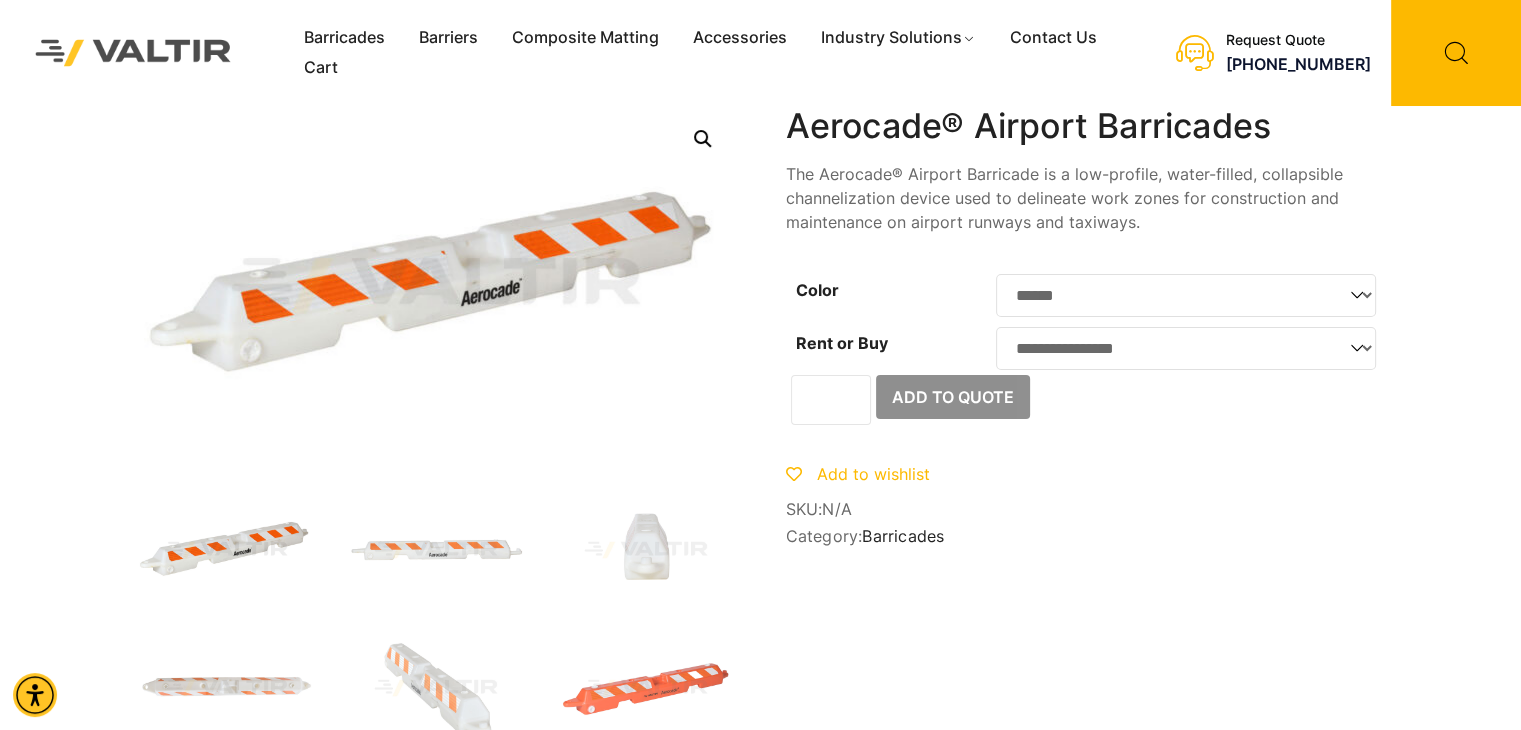 click on "**********" 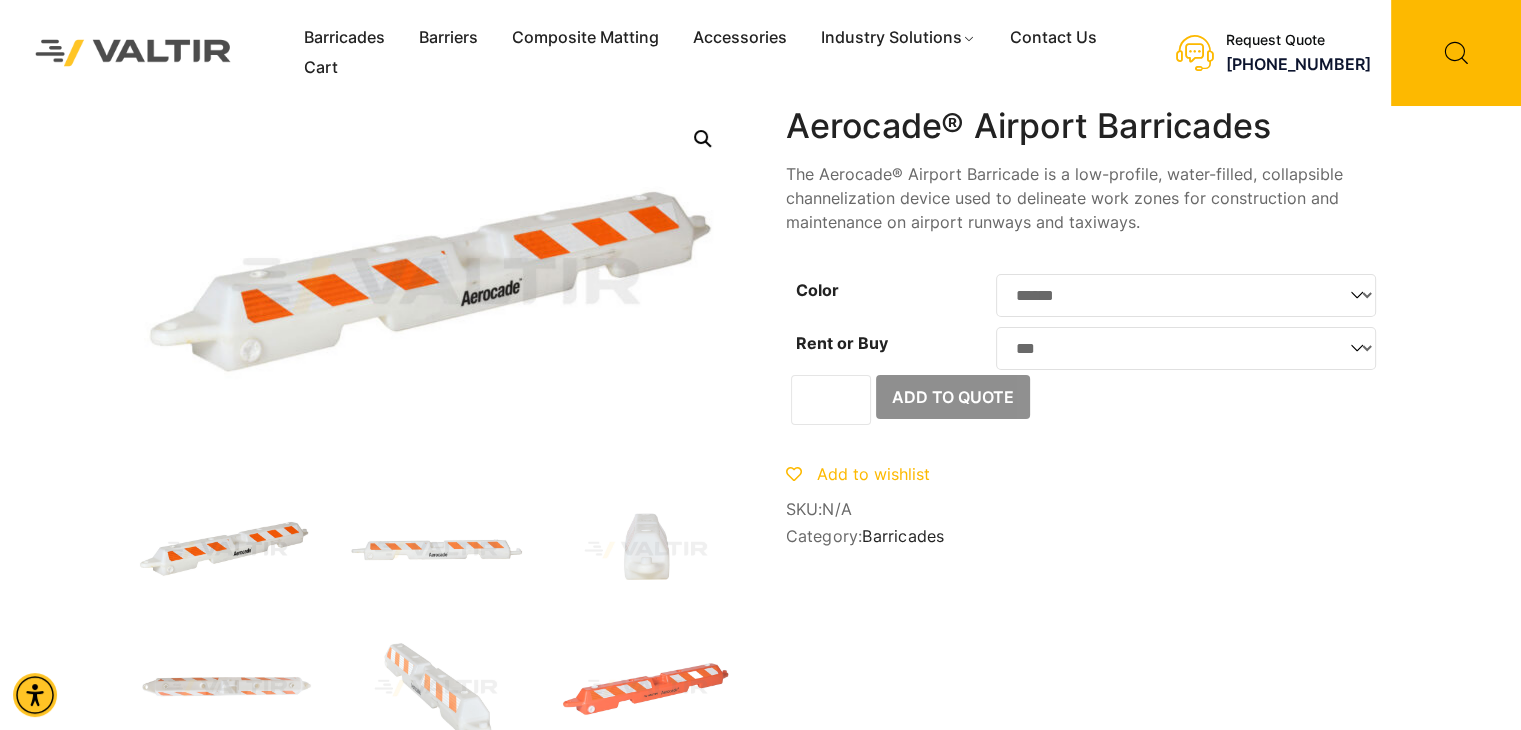 click on "**********" 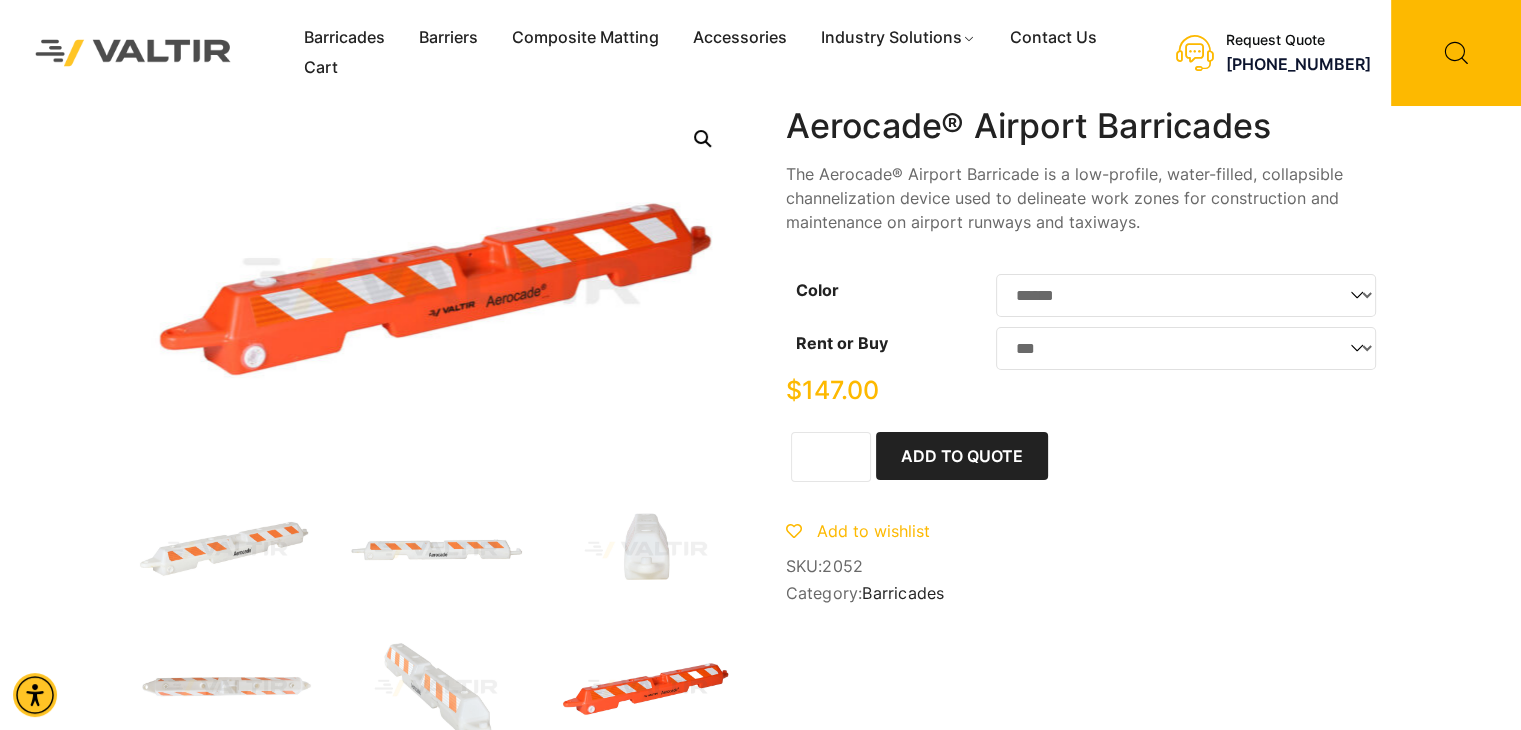 click on "**********" 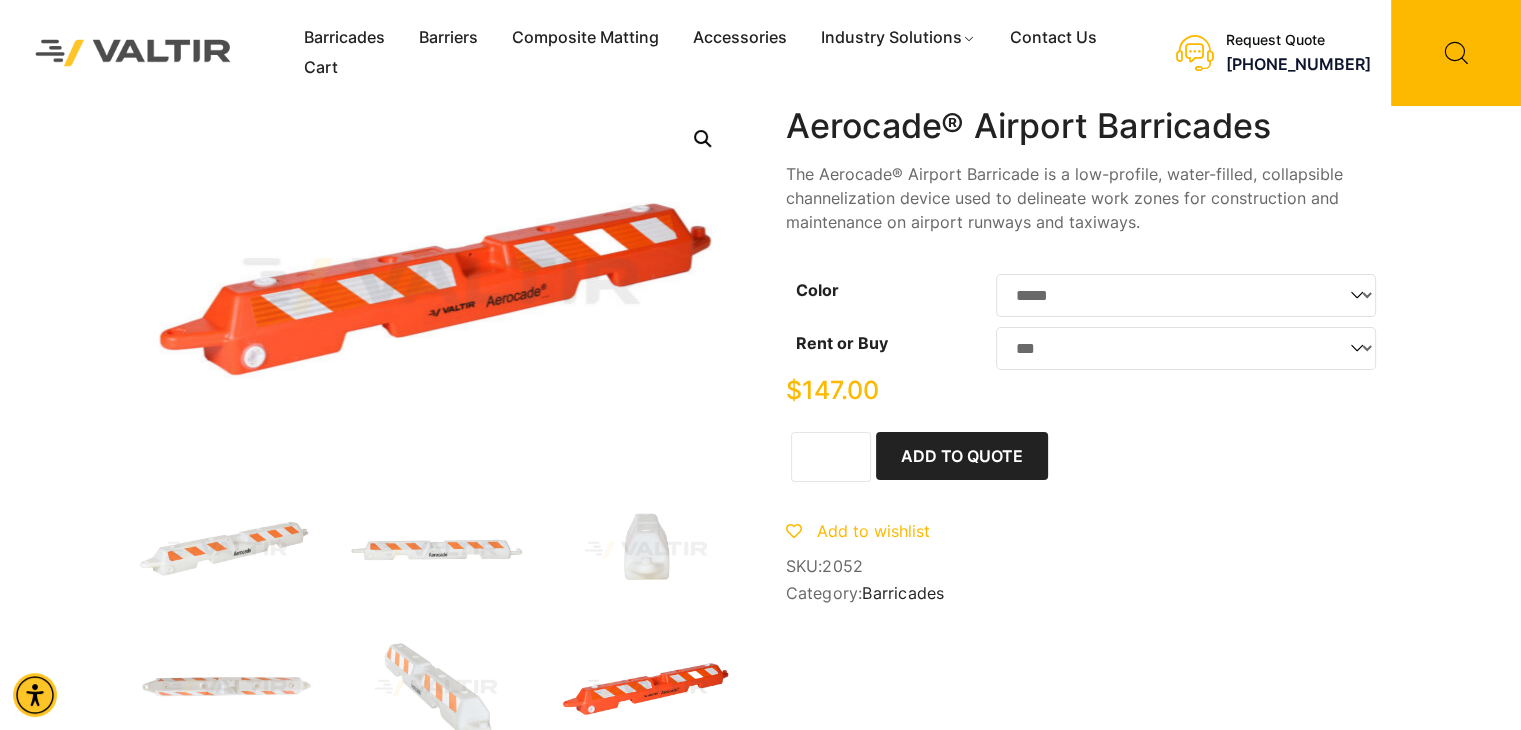 click on "**********" 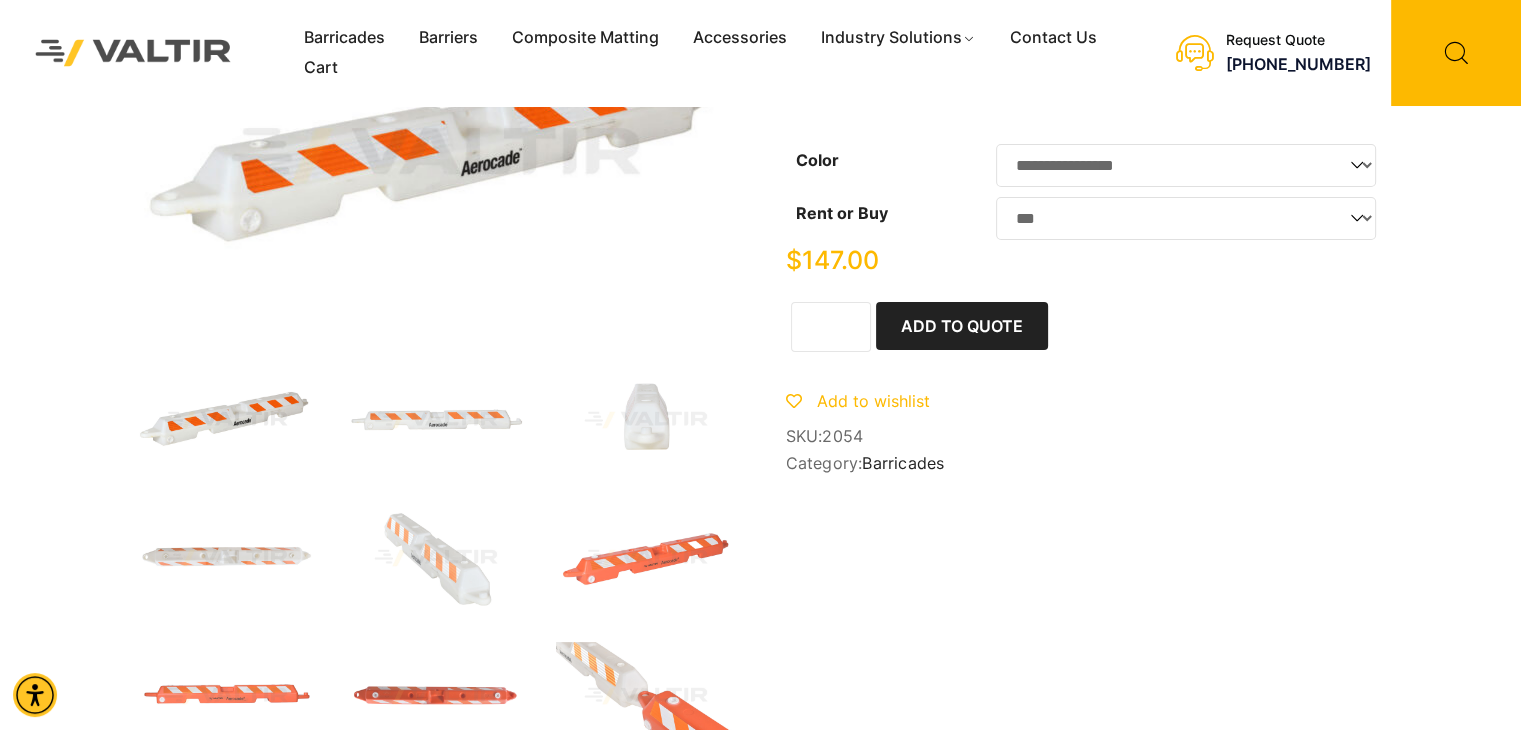 scroll, scrollTop: 100, scrollLeft: 0, axis: vertical 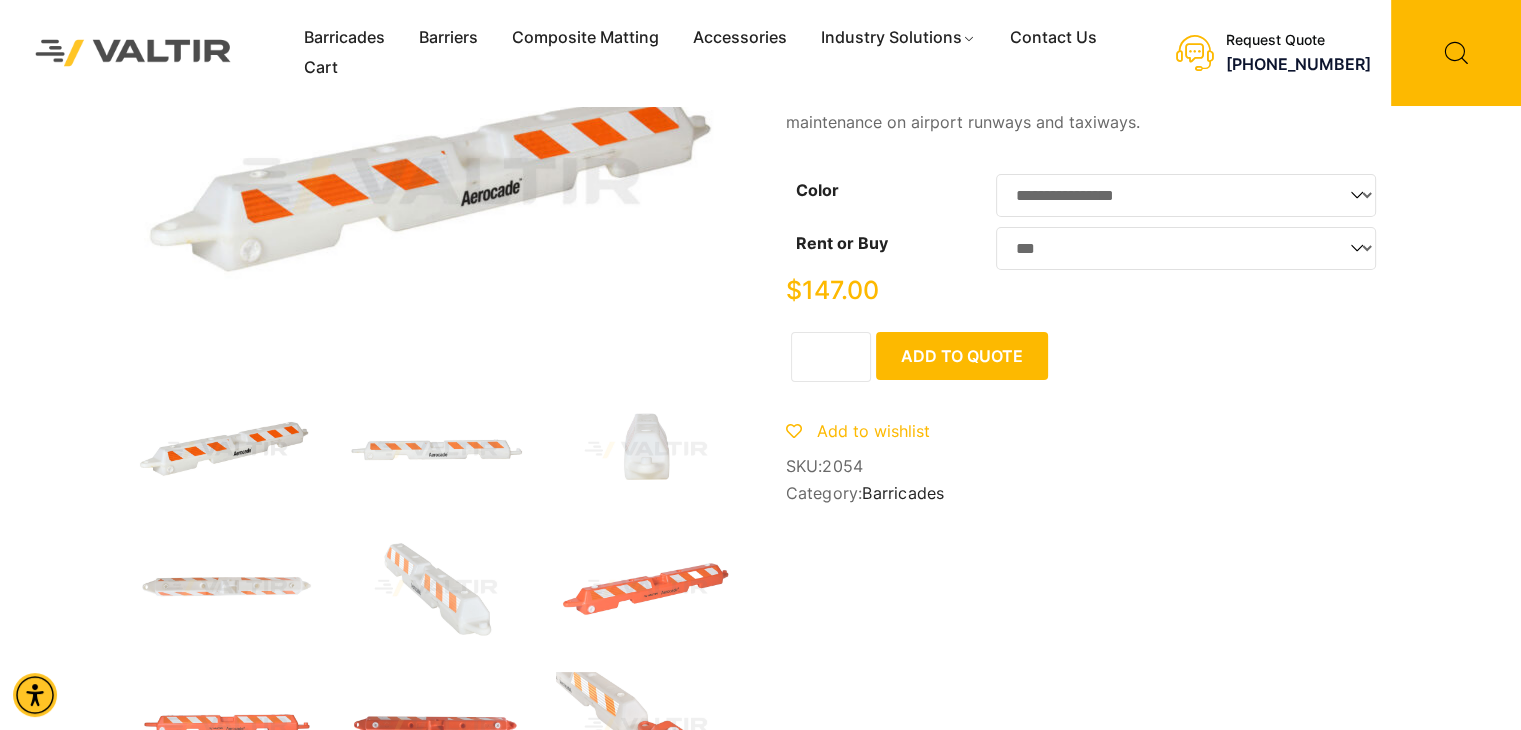 click on "Add to Quote" 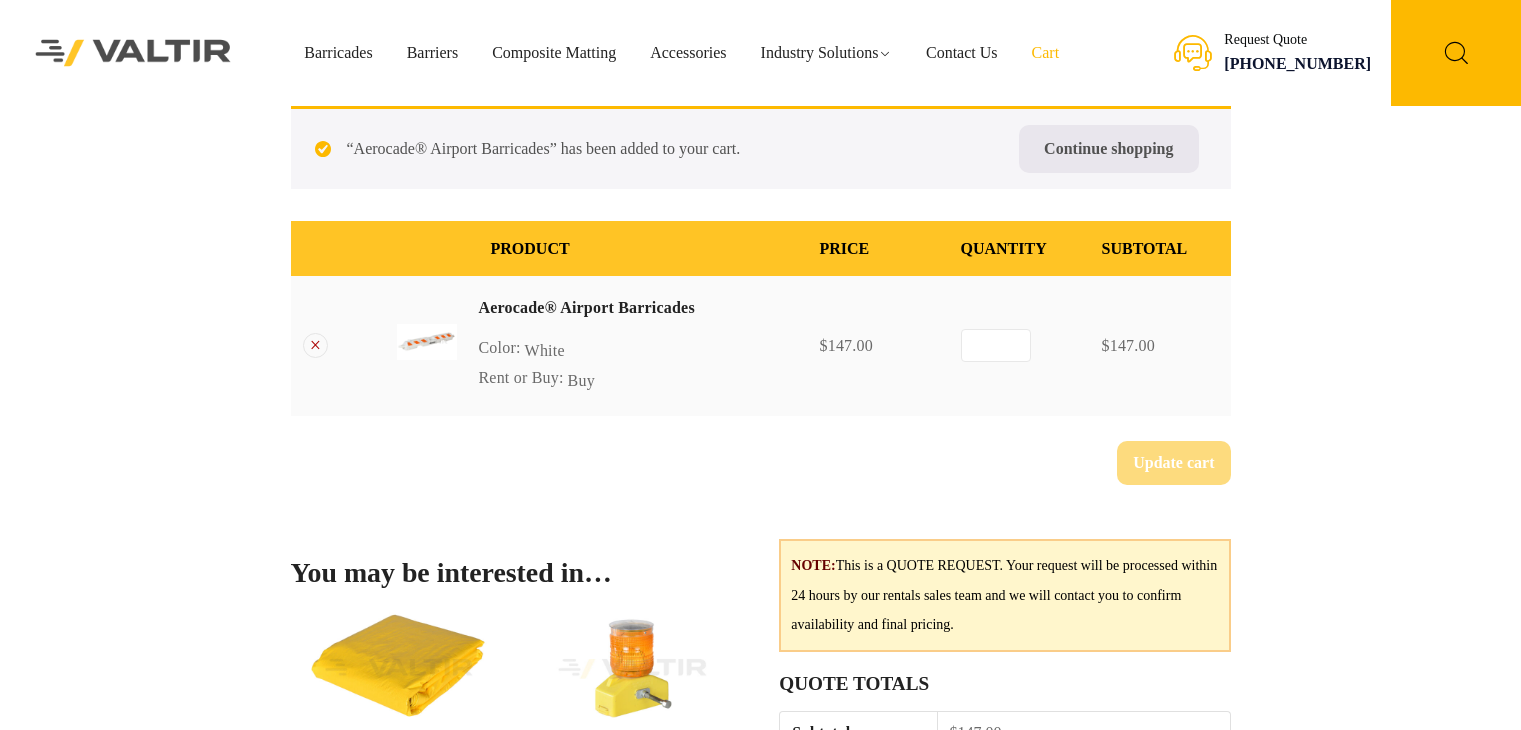 scroll, scrollTop: 0, scrollLeft: 0, axis: both 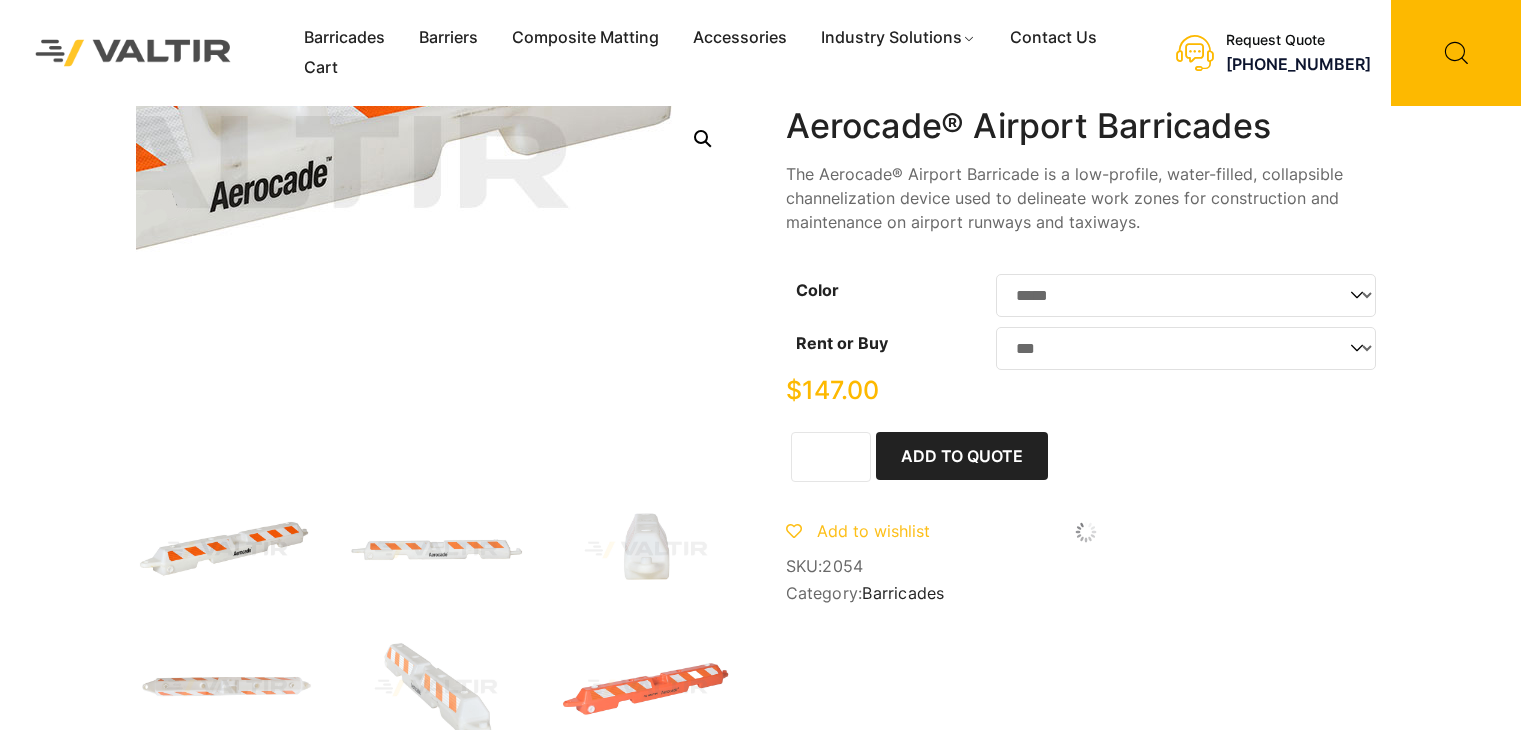 select on "*****" 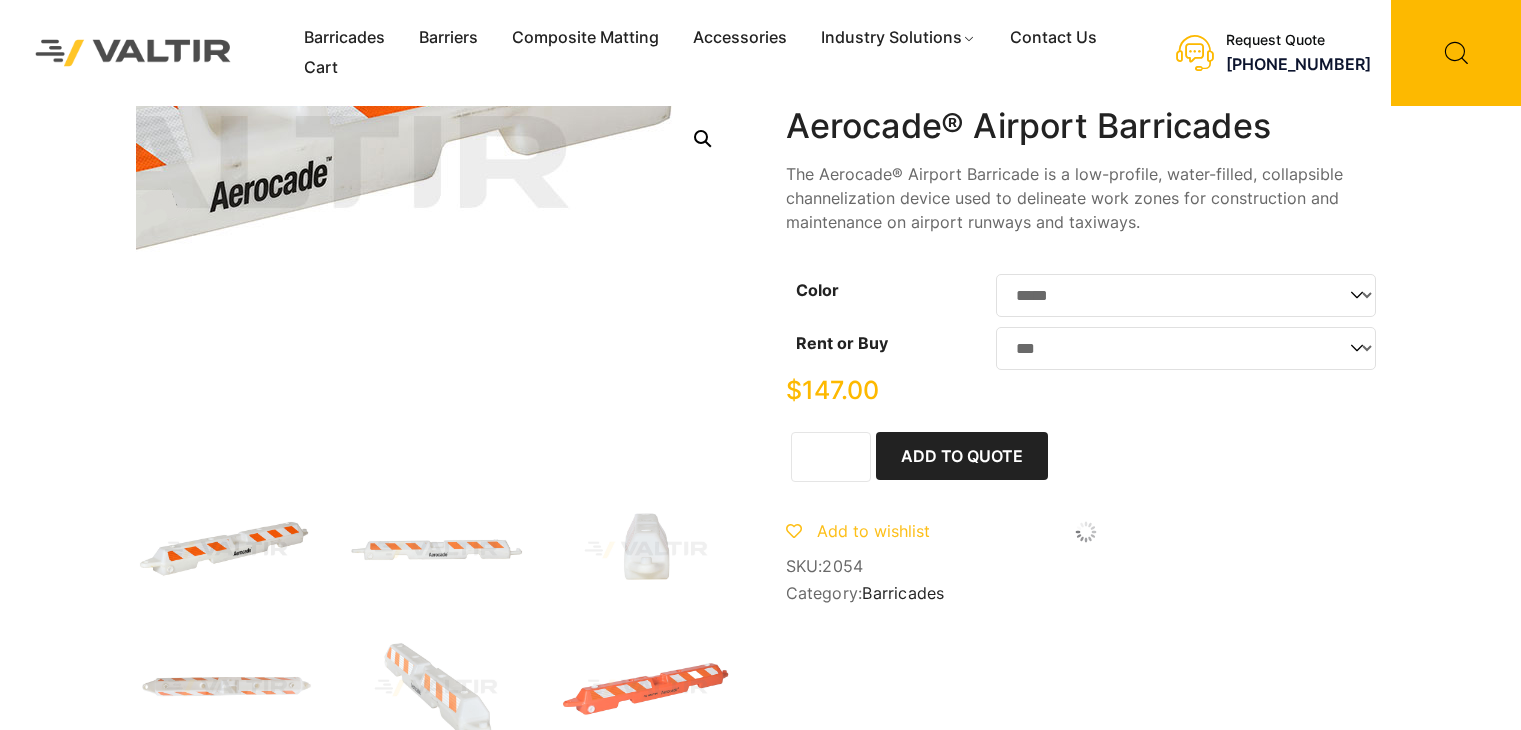 select on "***" 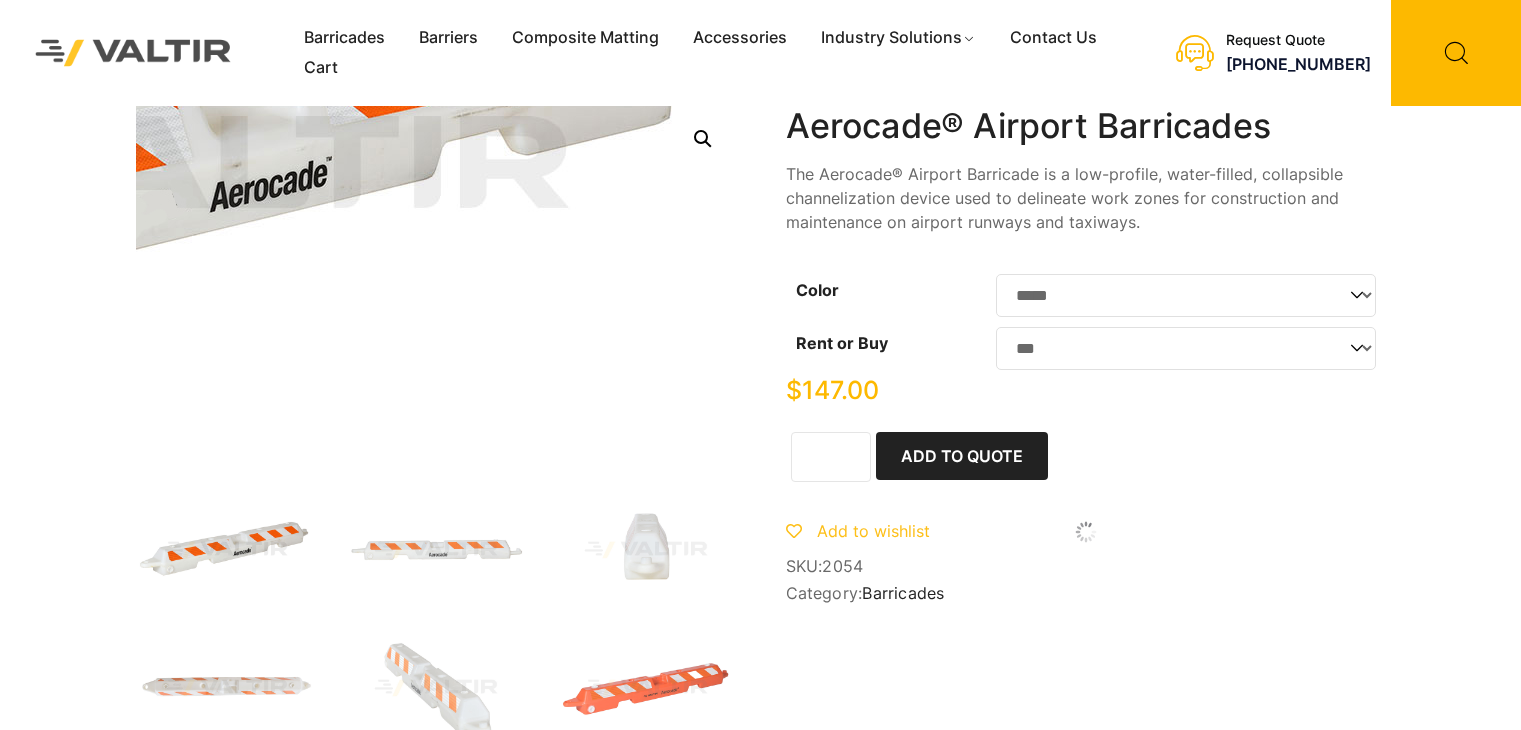 scroll, scrollTop: 100, scrollLeft: 0, axis: vertical 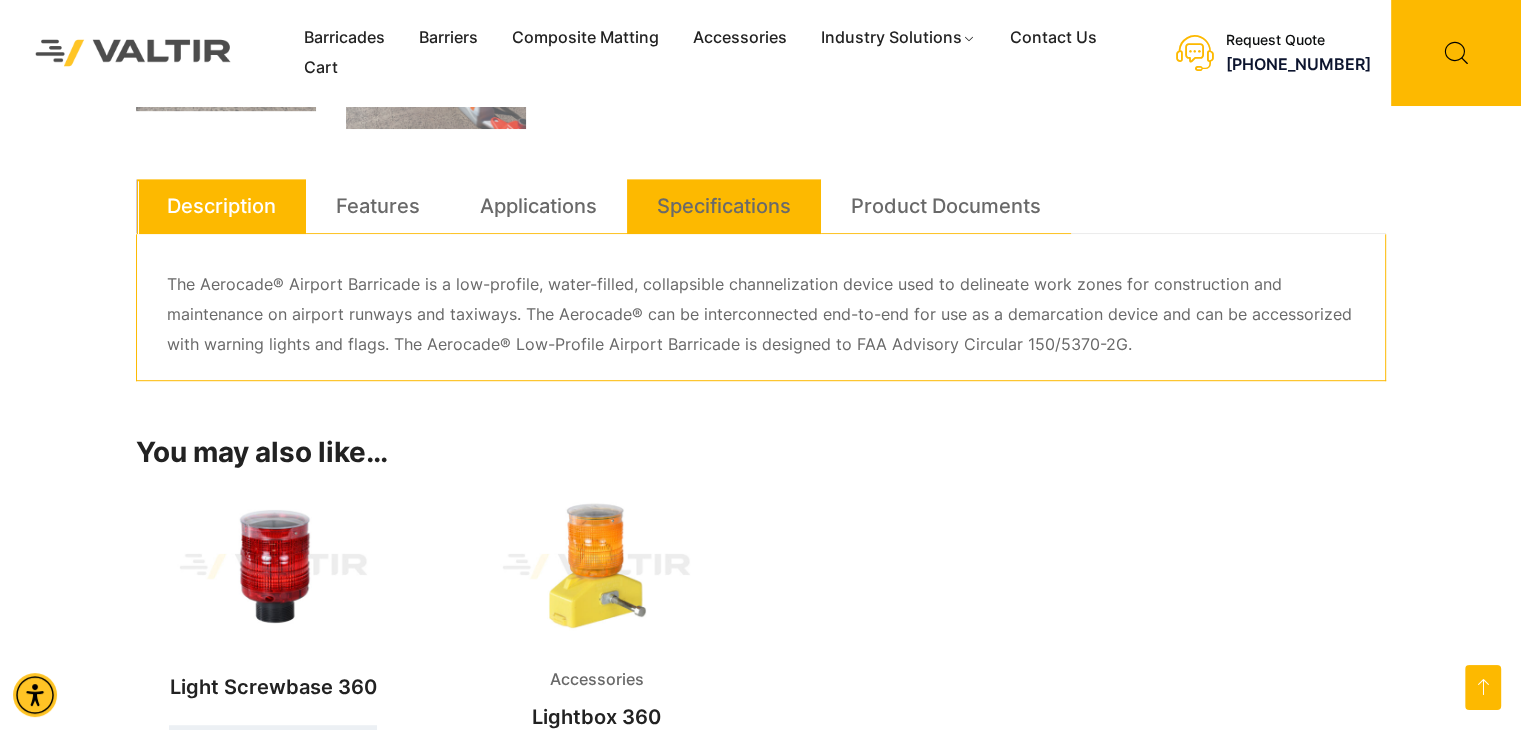 click on "Specifications" at bounding box center [724, 206] 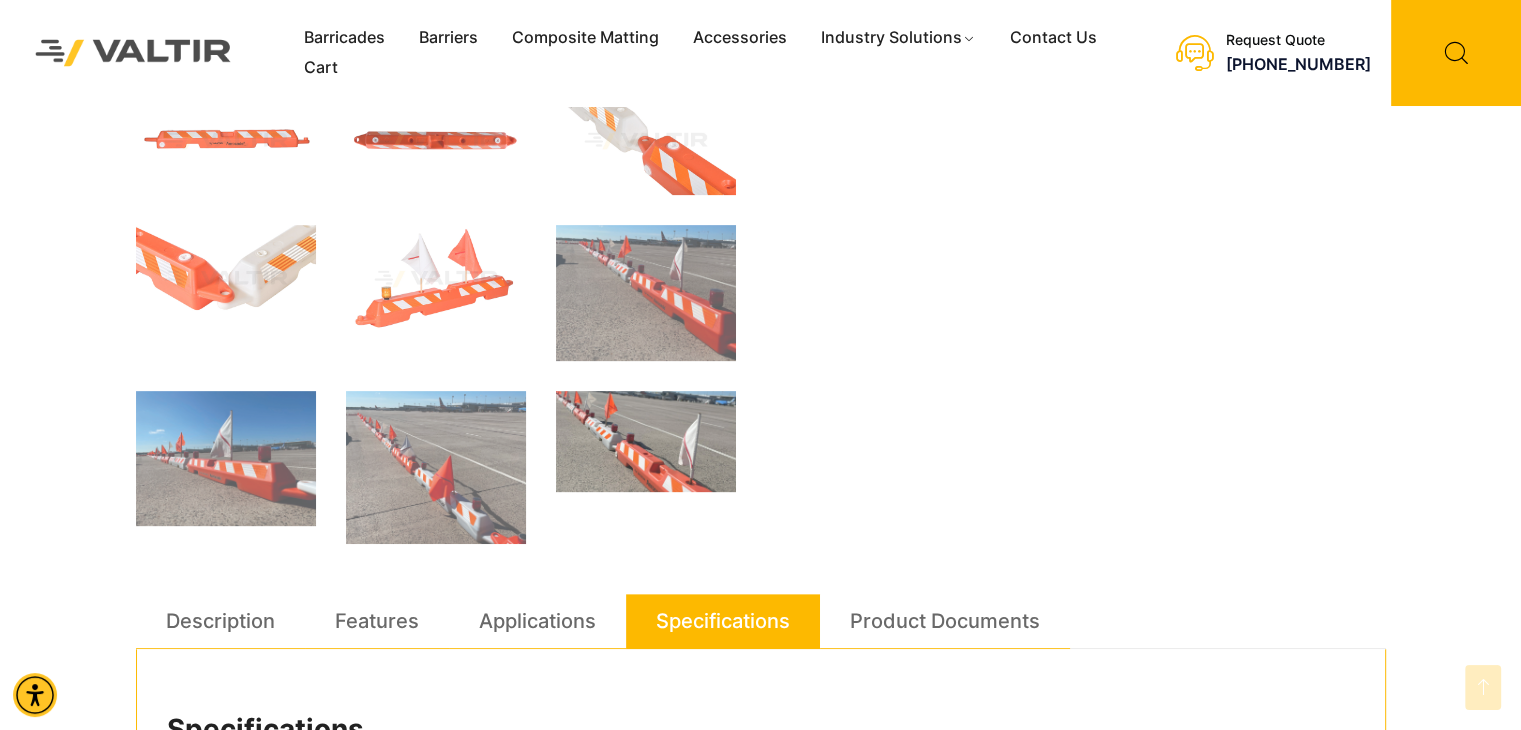 scroll, scrollTop: 1000, scrollLeft: 0, axis: vertical 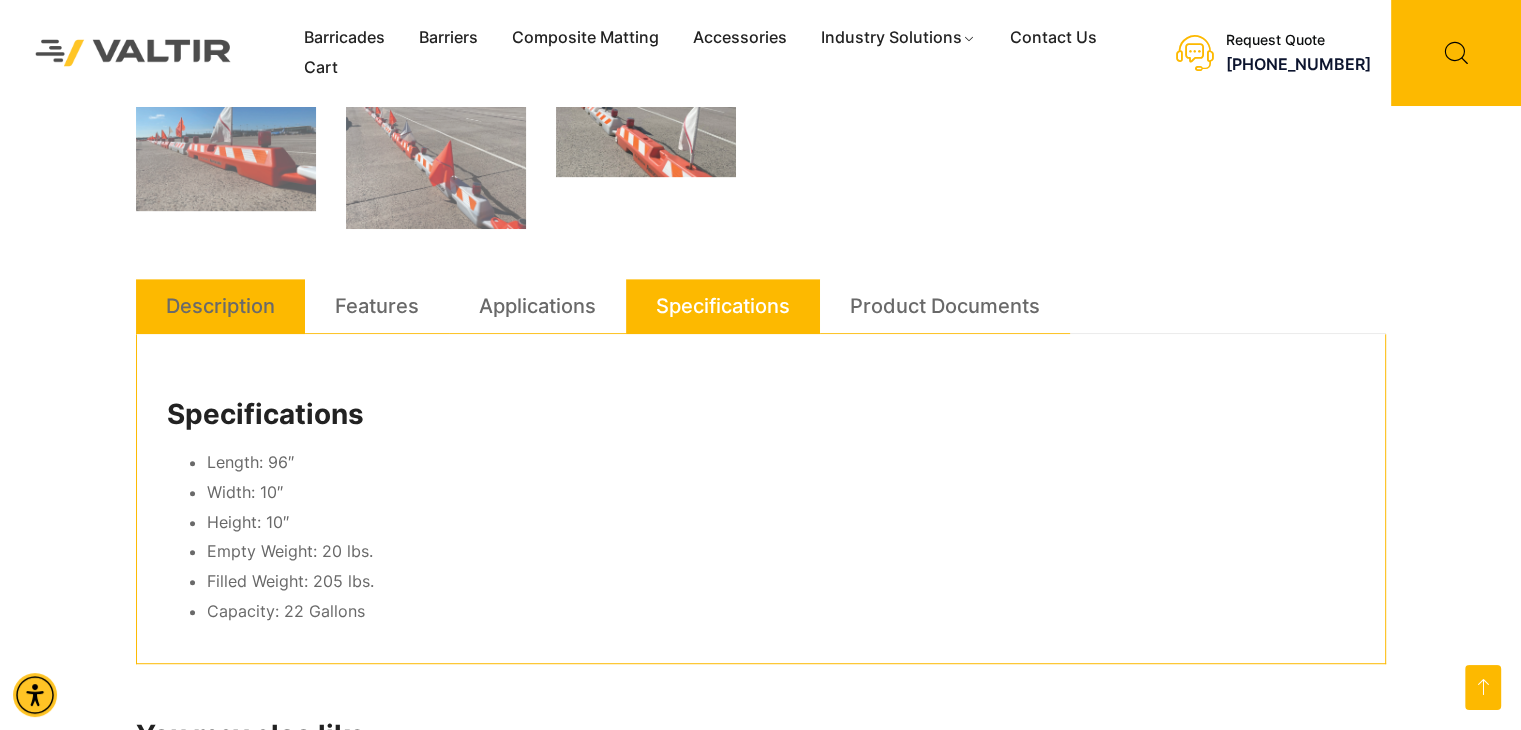 click on "Description" at bounding box center (220, 306) 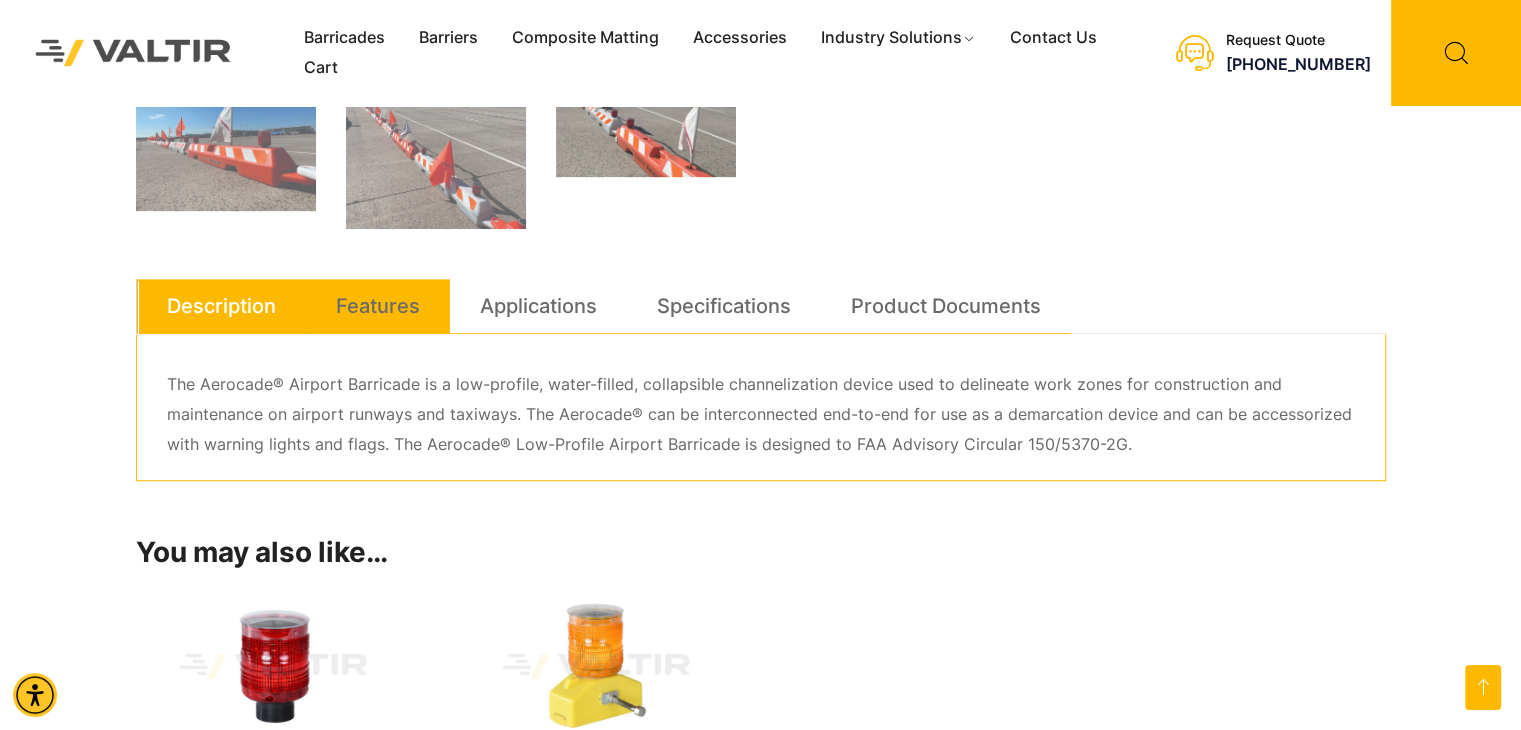 click on "Features" at bounding box center (378, 306) 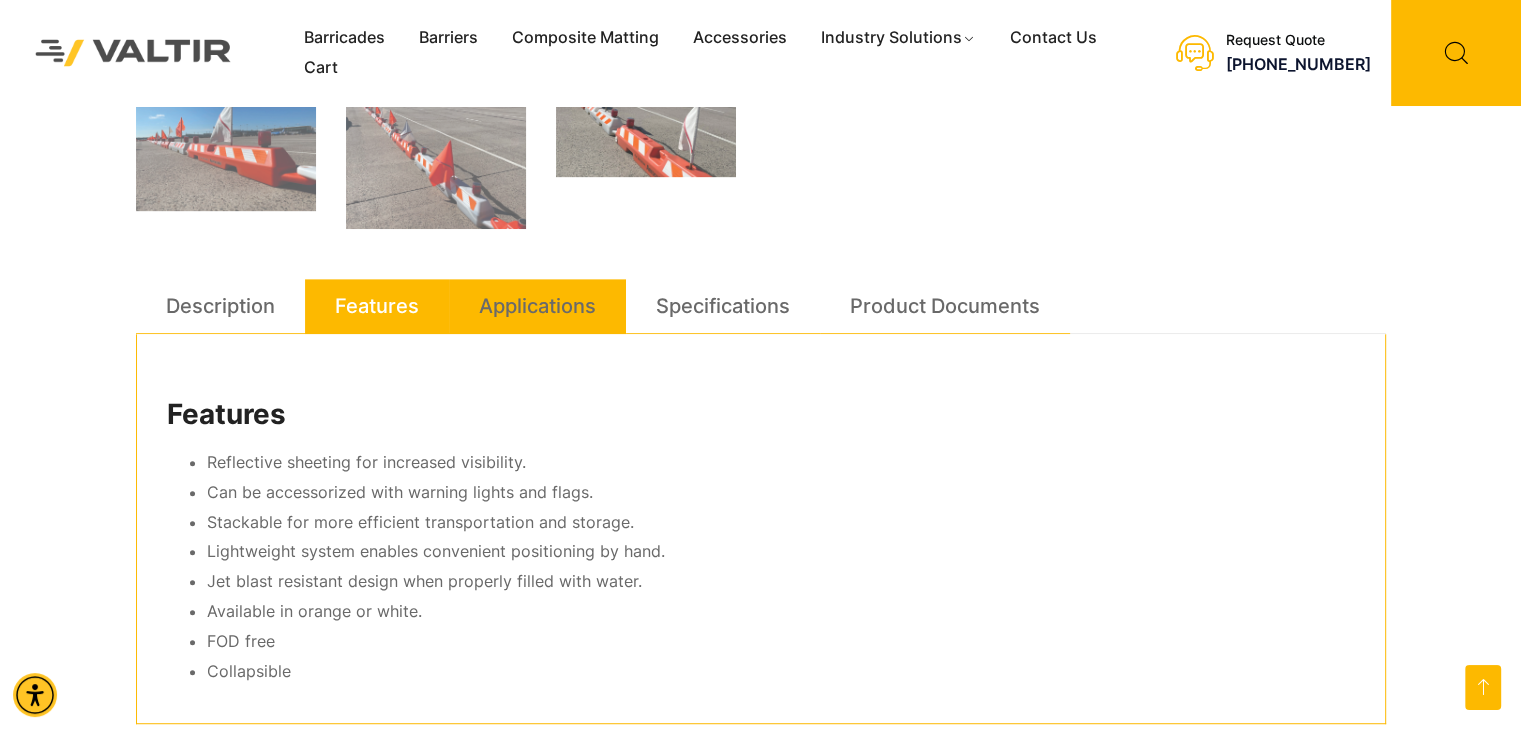 click on "Applications" at bounding box center [537, 306] 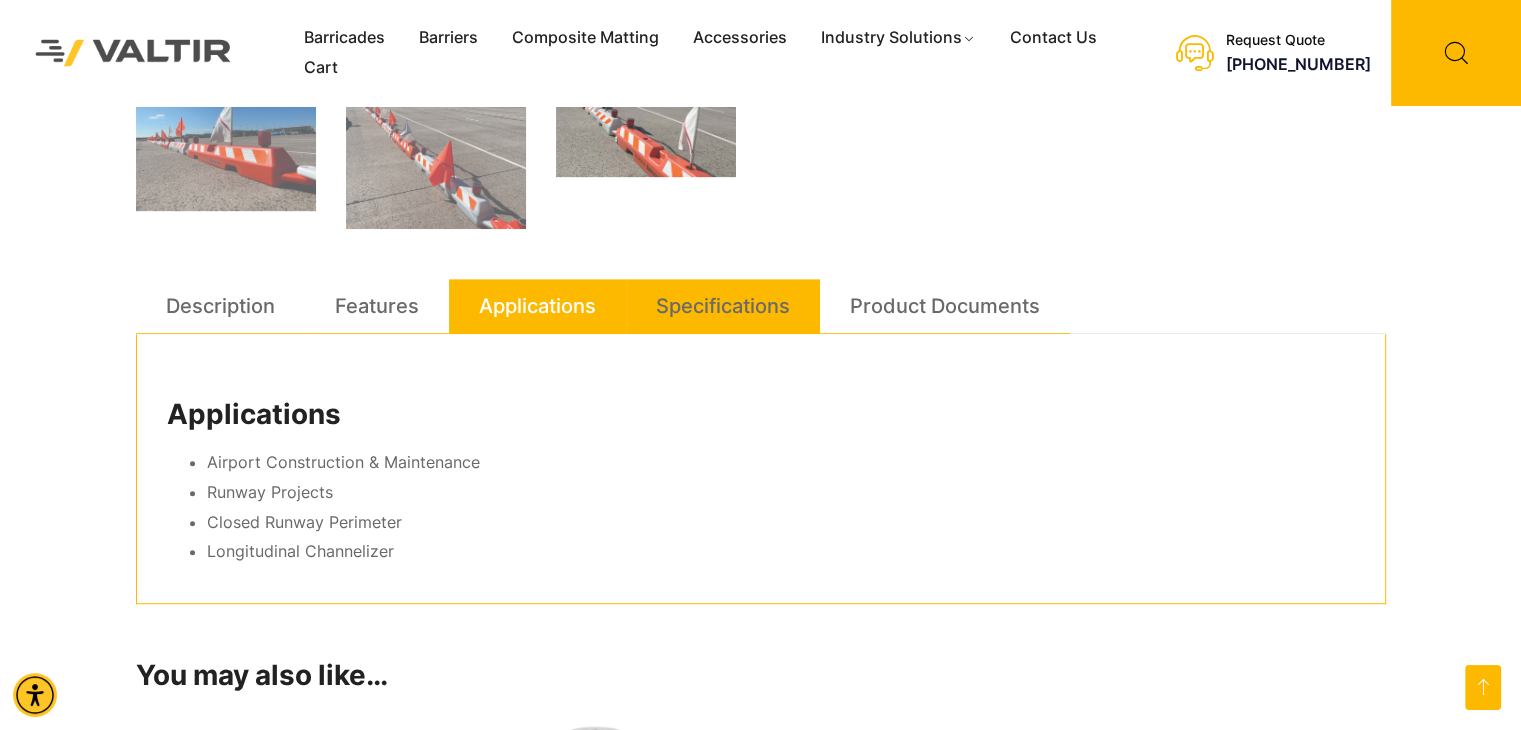 click on "Specifications" at bounding box center (723, 306) 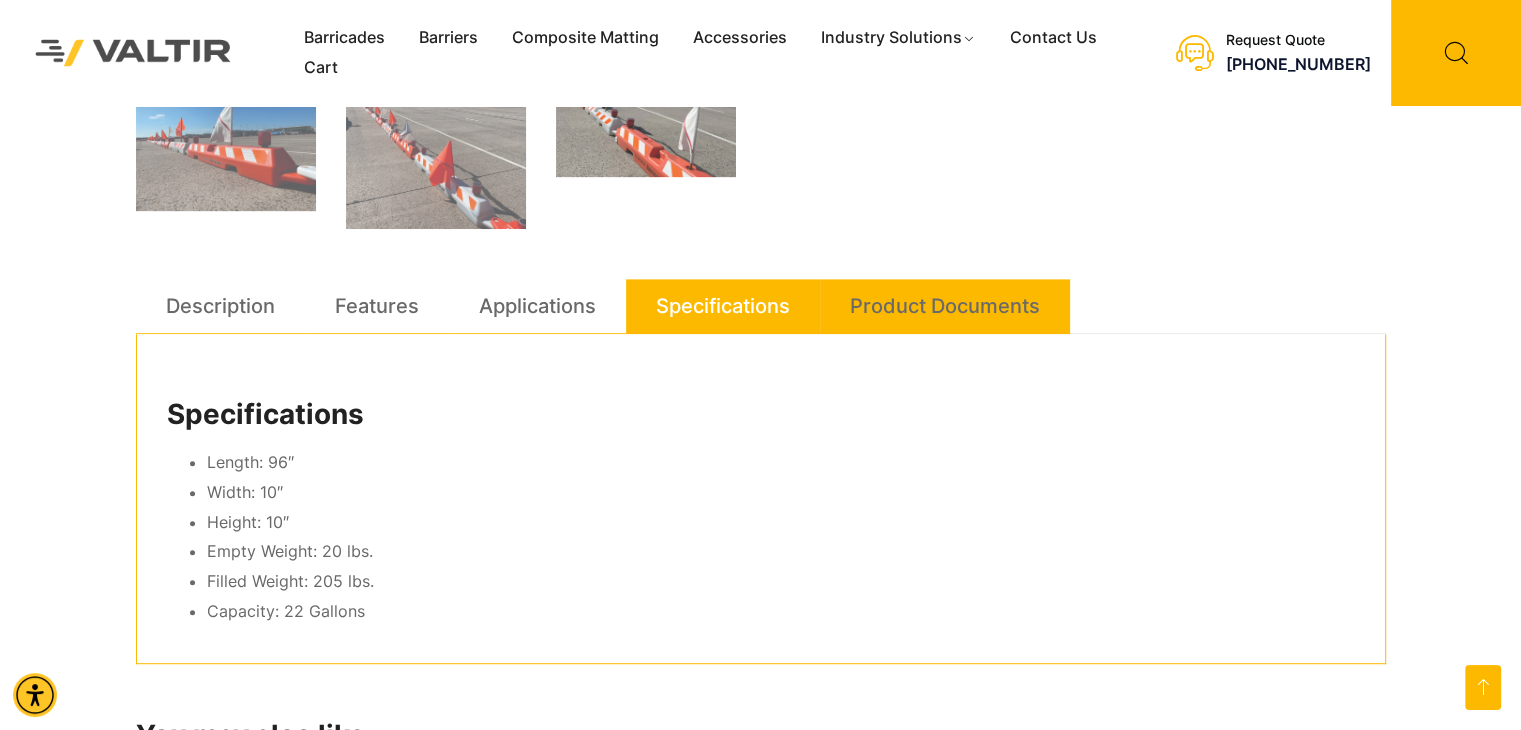 click on "Product Documents" at bounding box center [945, 306] 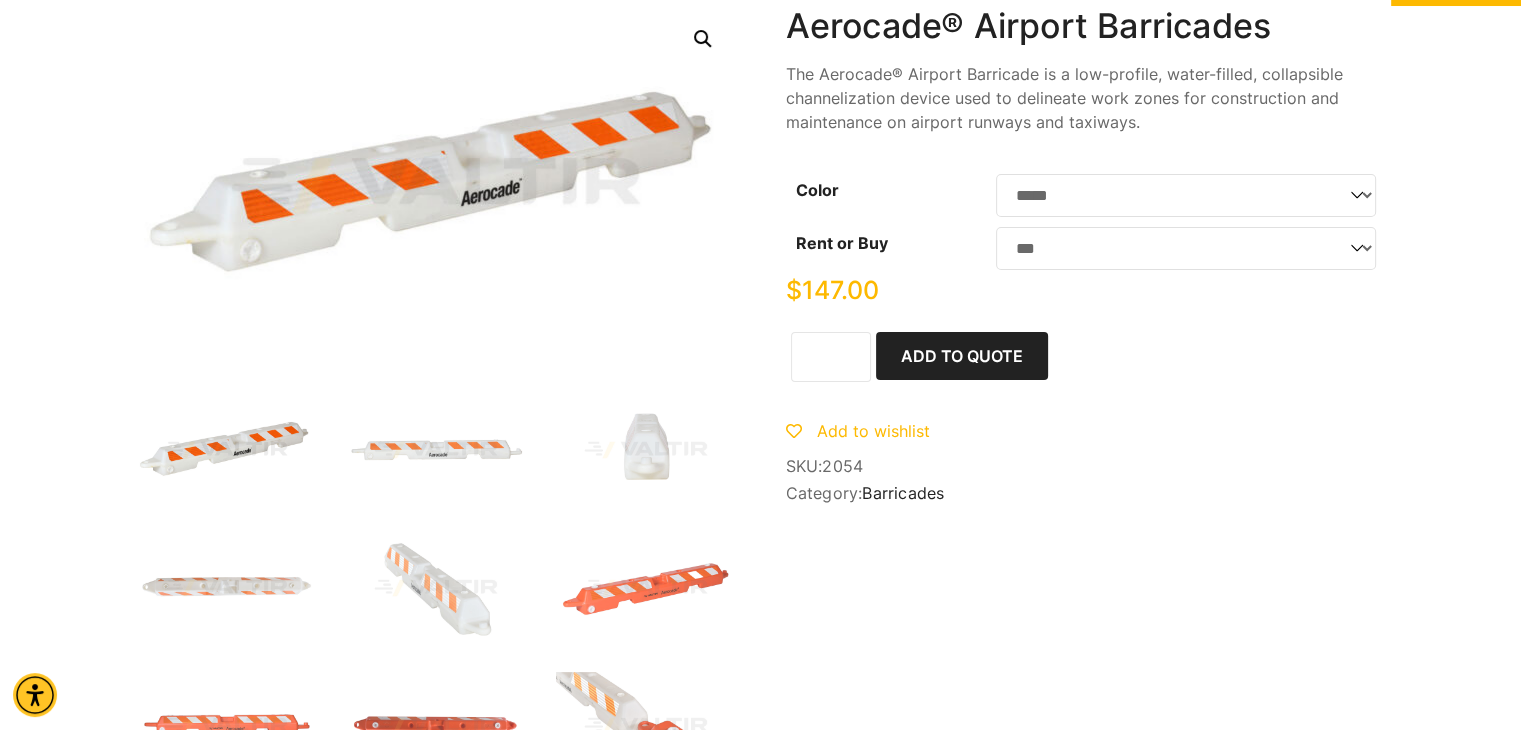 scroll, scrollTop: 0, scrollLeft: 0, axis: both 